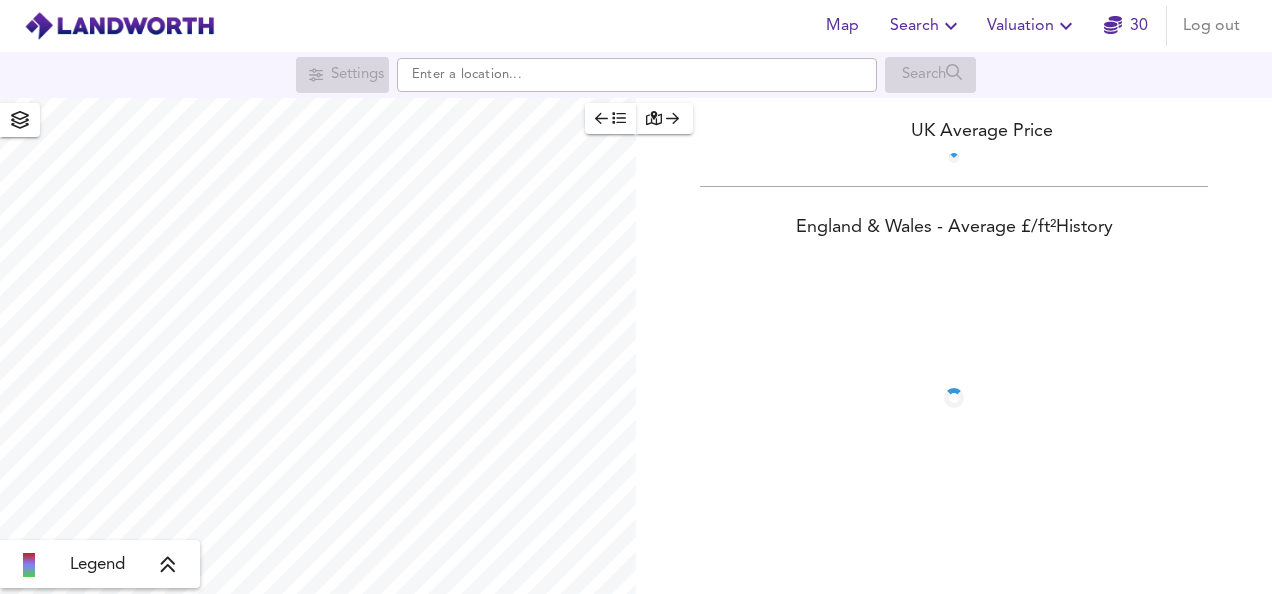scroll, scrollTop: 0, scrollLeft: 0, axis: both 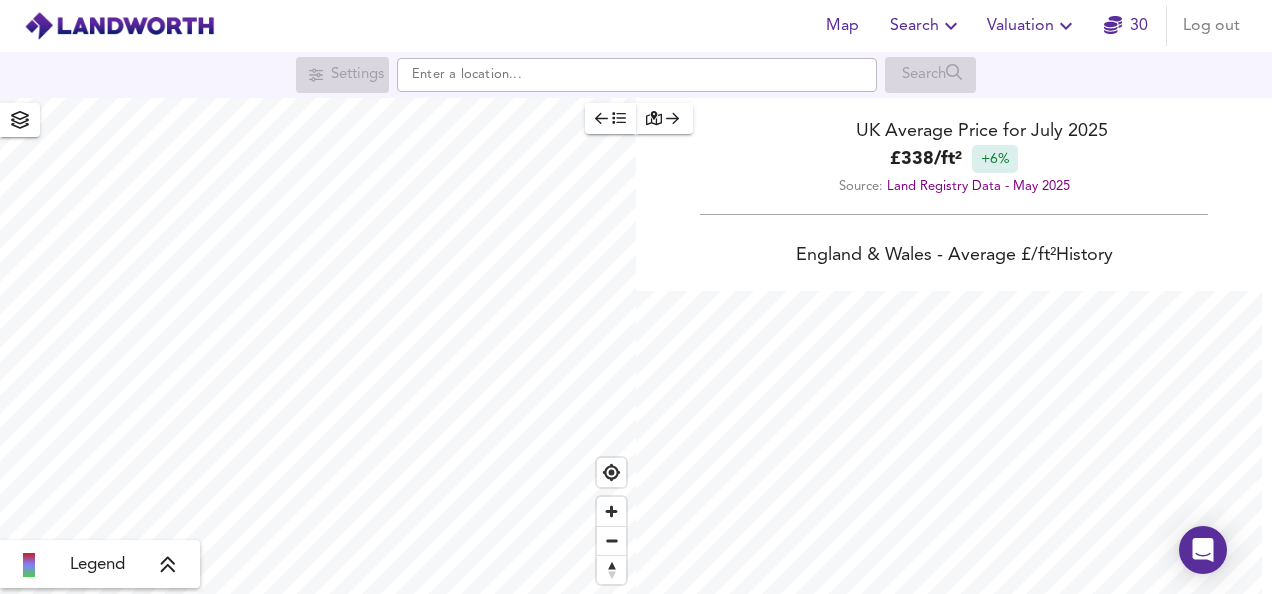 click on "Valuation" at bounding box center [1032, 26] 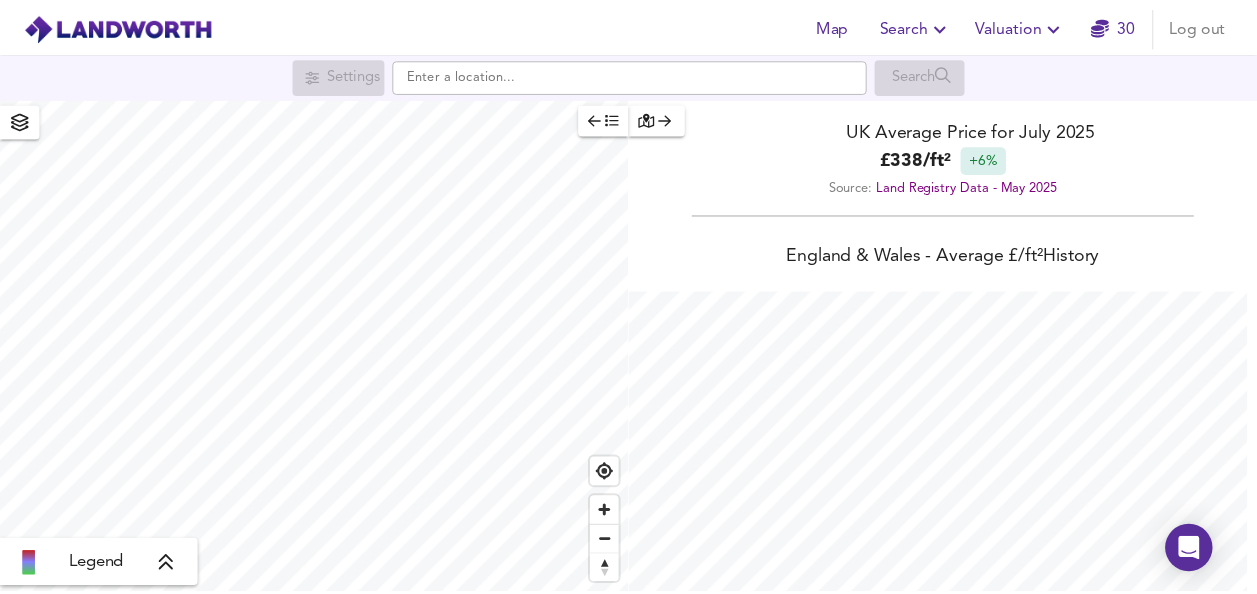 scroll, scrollTop: 594, scrollLeft: 1272, axis: both 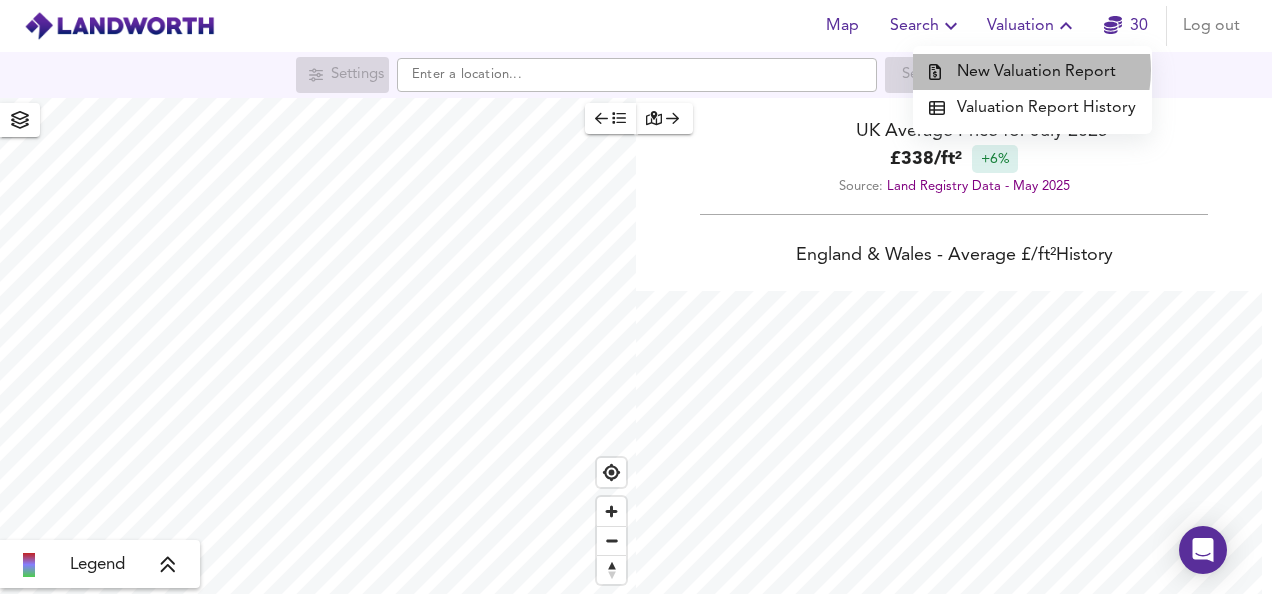 click on "New Valuation Report" at bounding box center (1032, 72) 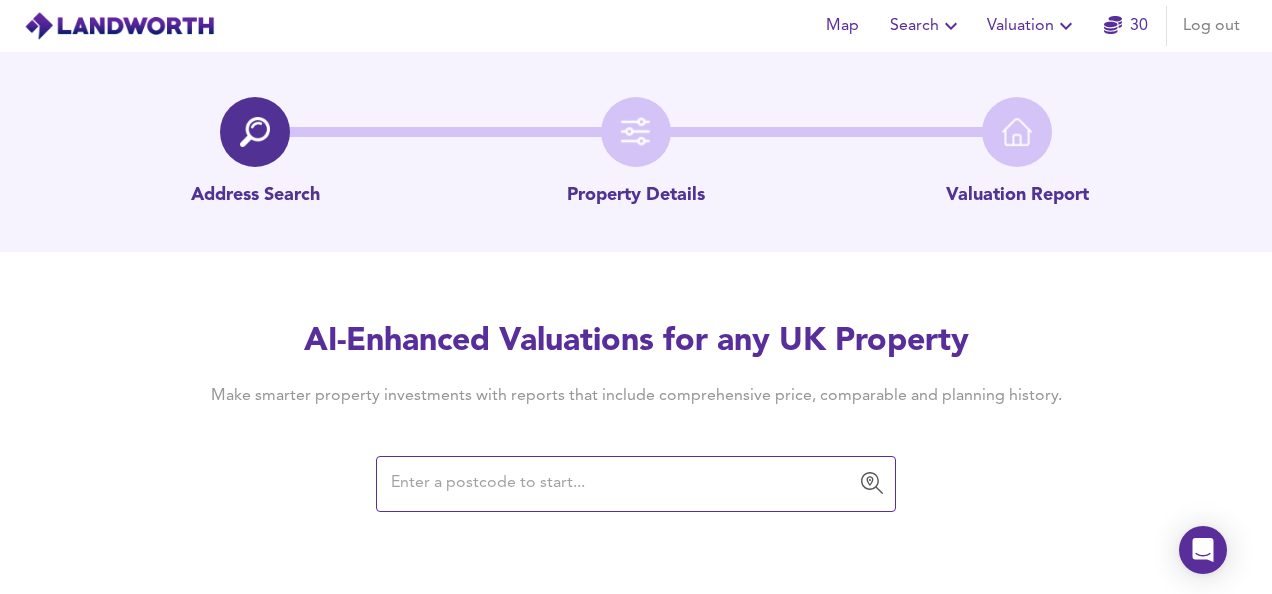 click at bounding box center [621, 484] 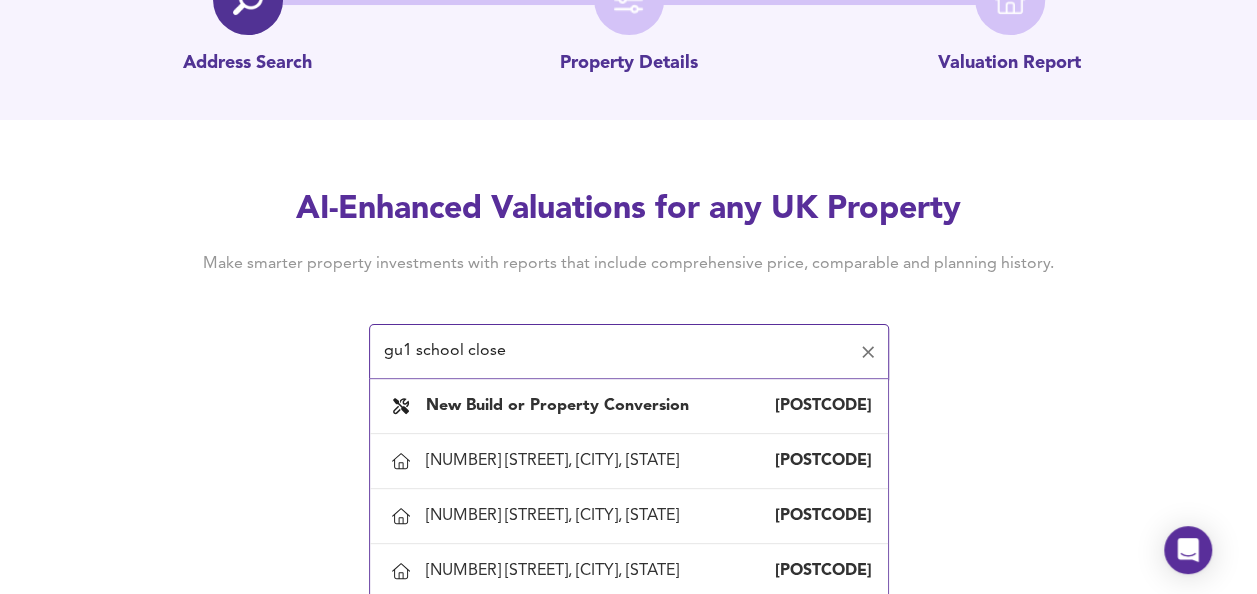 scroll, scrollTop: 154, scrollLeft: 0, axis: vertical 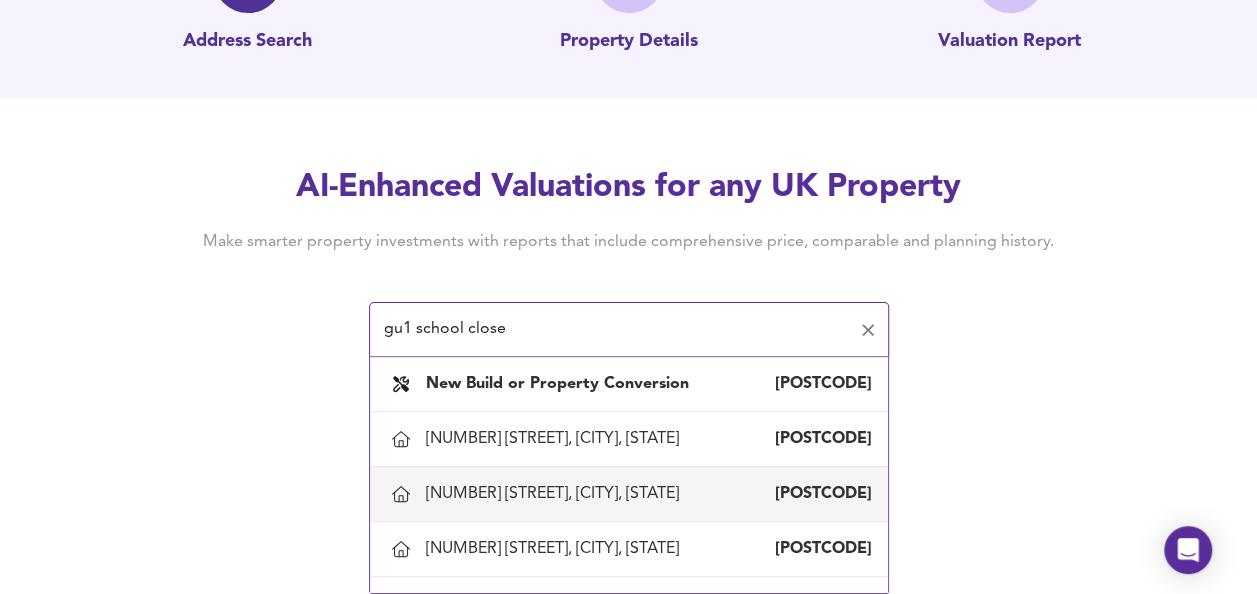 click on "[NUMBER] [STREET], [CITY], [STATE] [POSTCODE]" at bounding box center [629, 494] 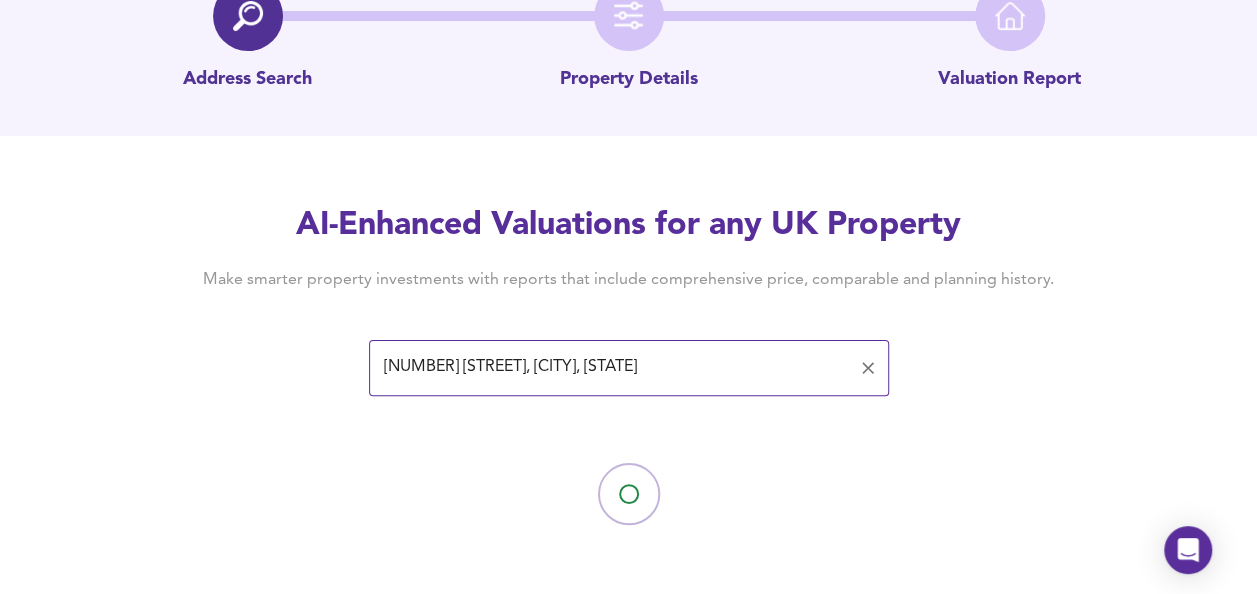 scroll, scrollTop: 0, scrollLeft: 0, axis: both 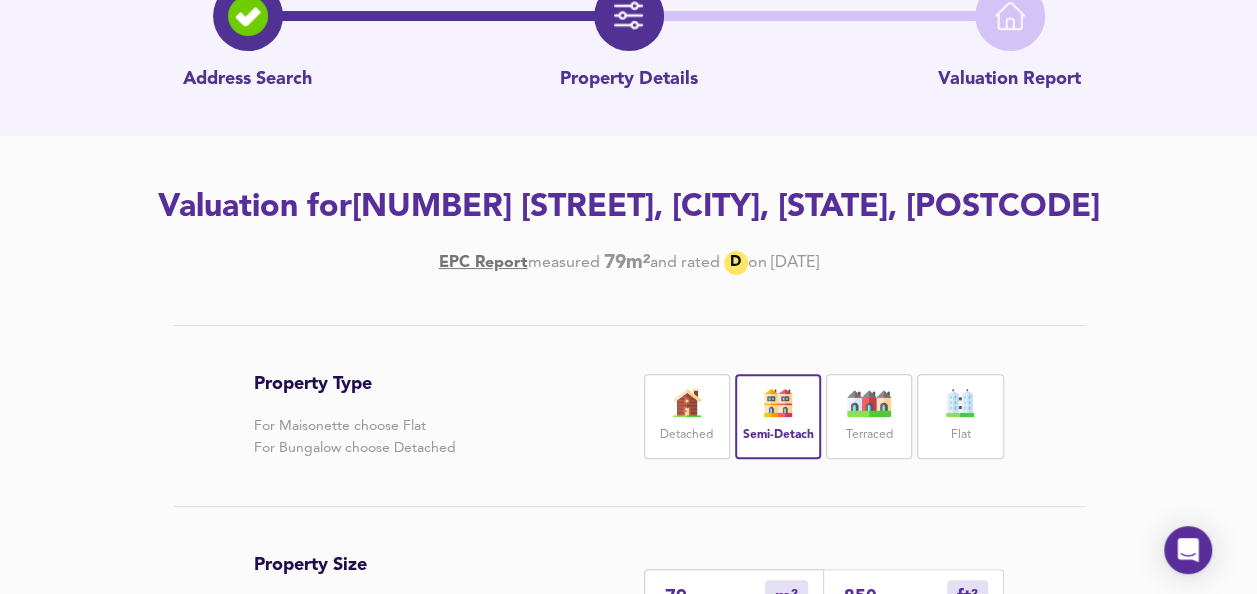 click on "Terraced" at bounding box center (869, 416) 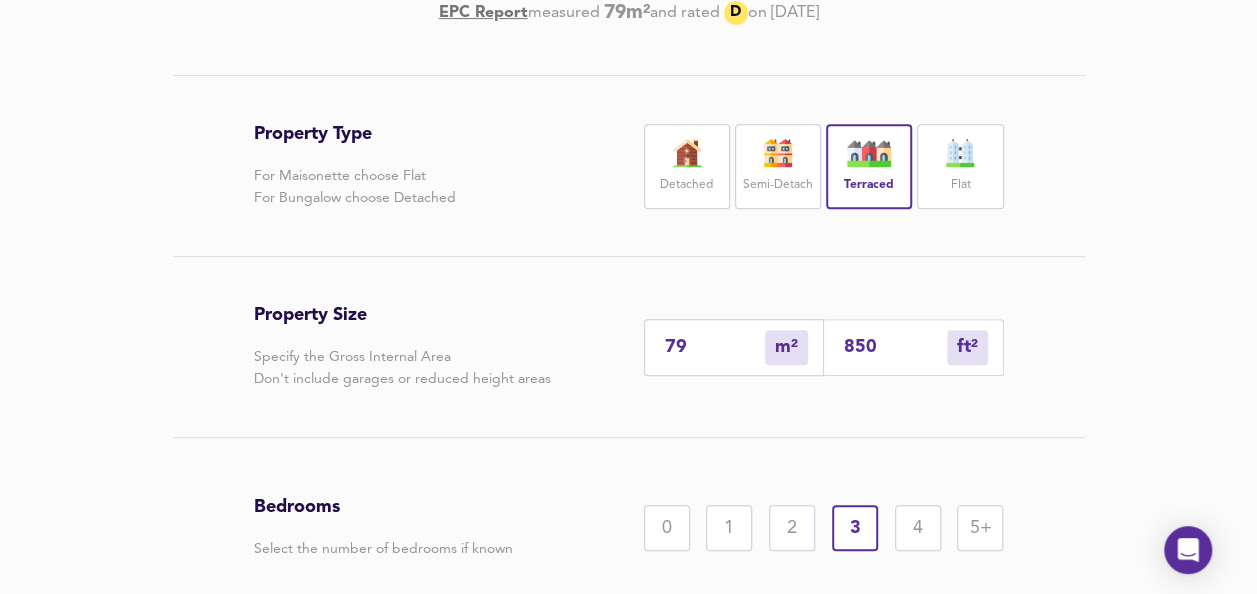 scroll, scrollTop: 384, scrollLeft: 0, axis: vertical 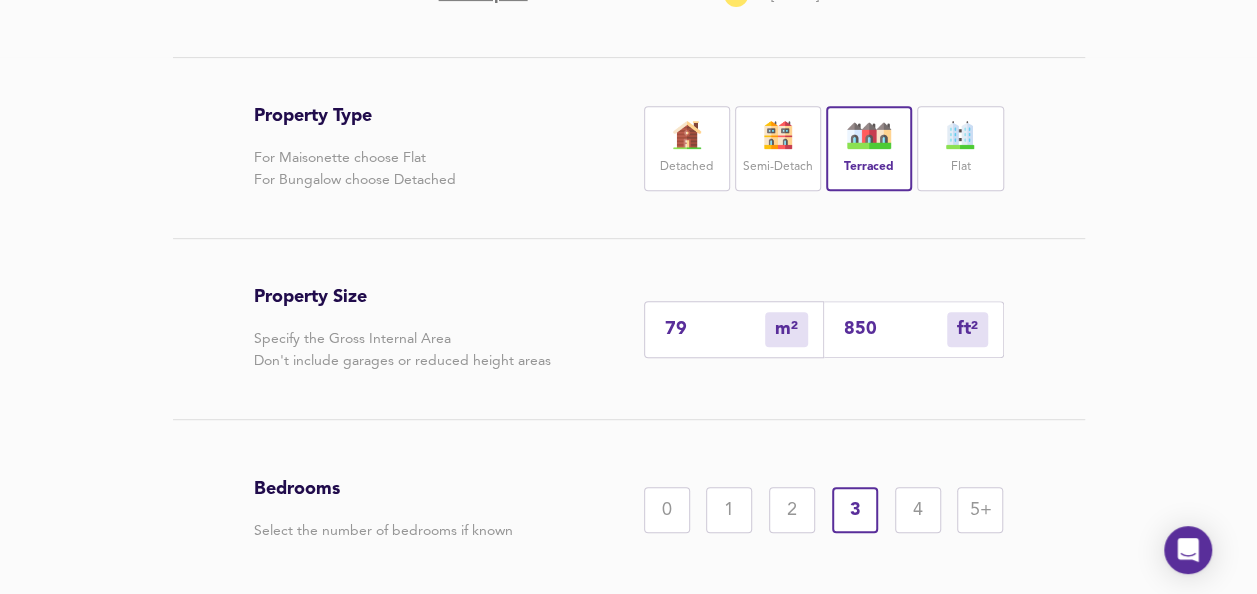 click on "850 ft² sqft" at bounding box center (914, 329) 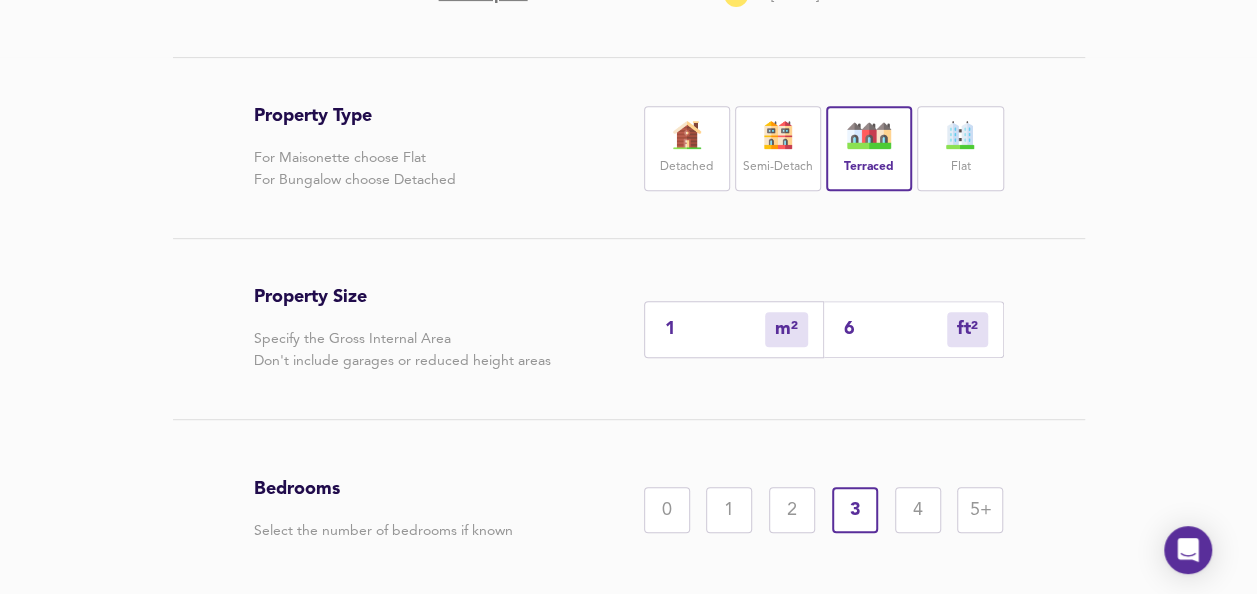 type on "6" 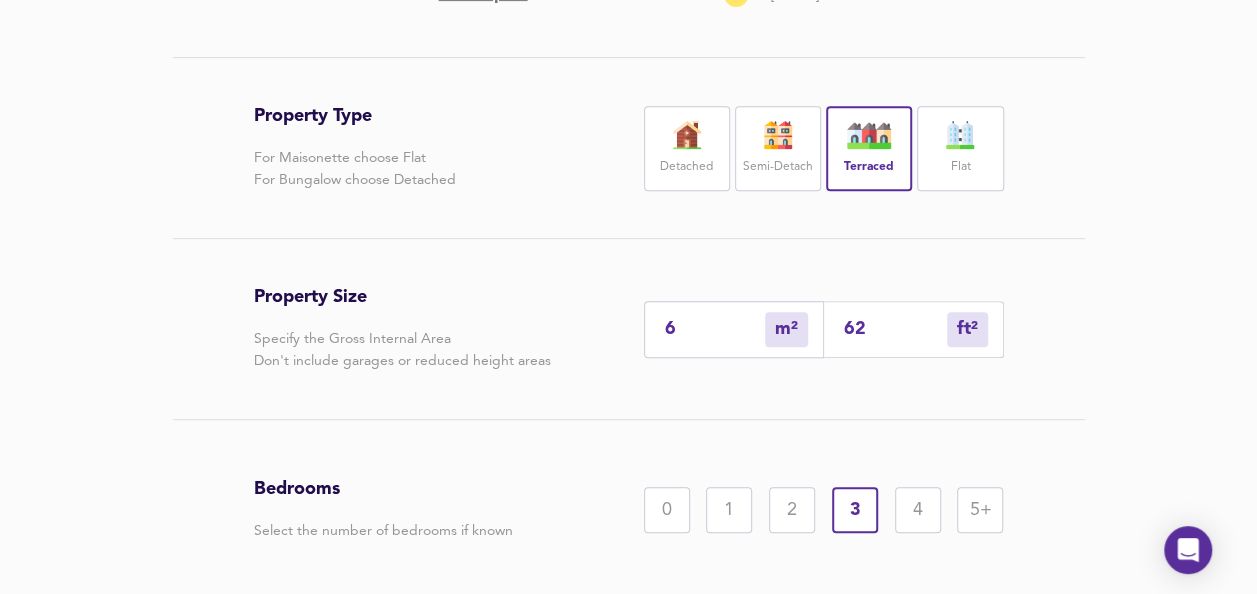type on "58" 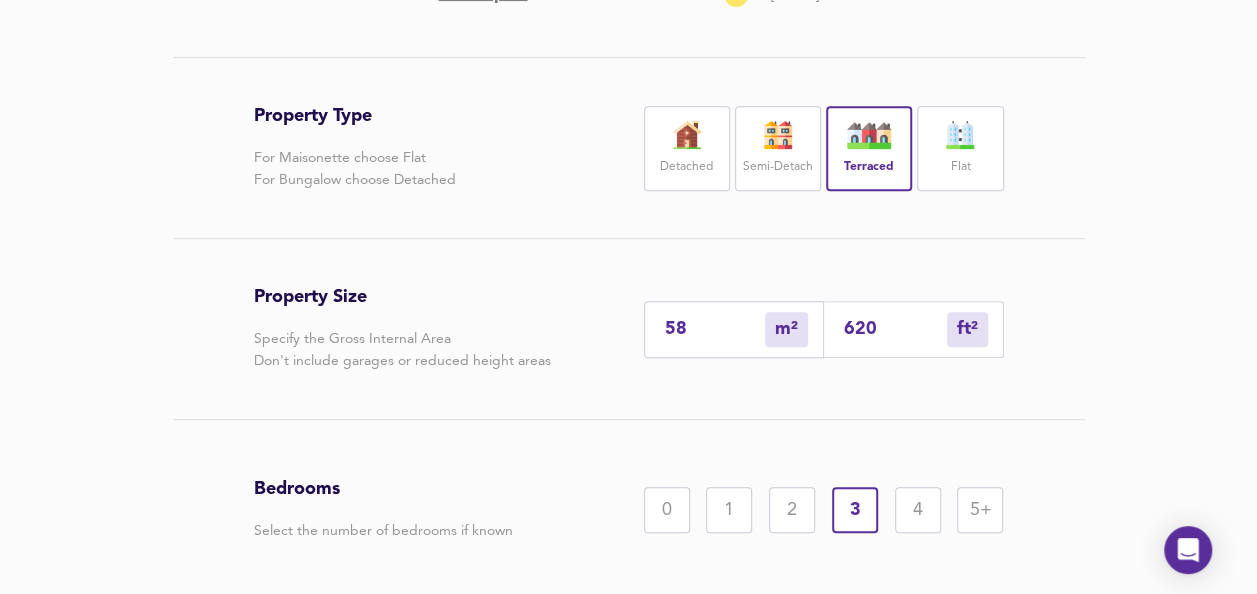 type on "620" 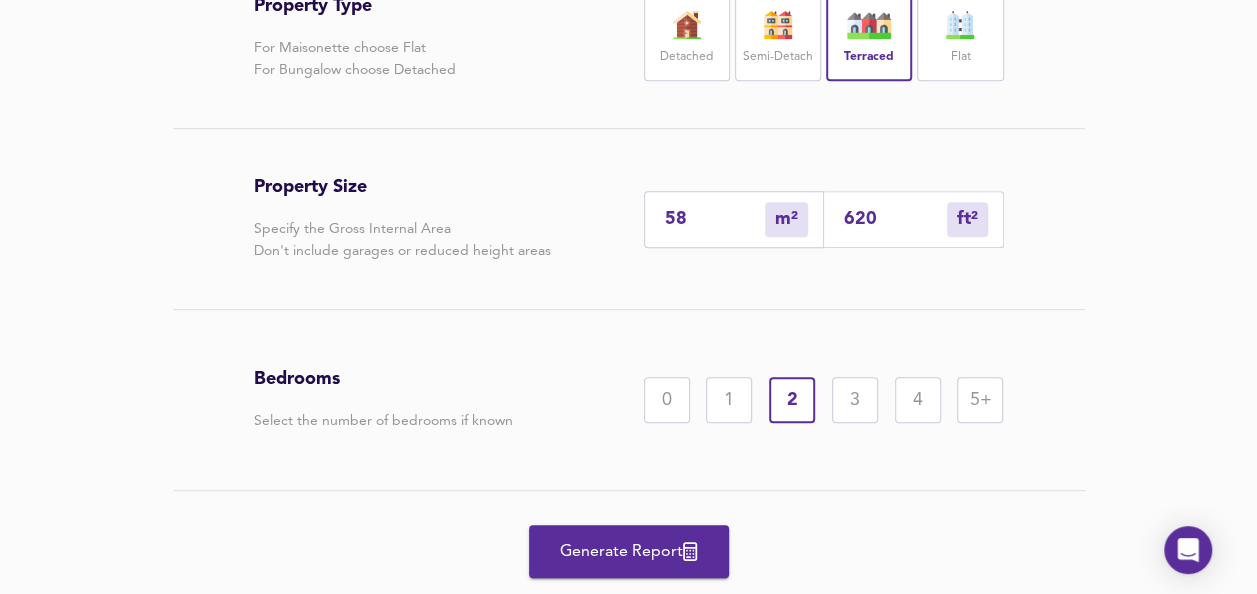 scroll, scrollTop: 552, scrollLeft: 0, axis: vertical 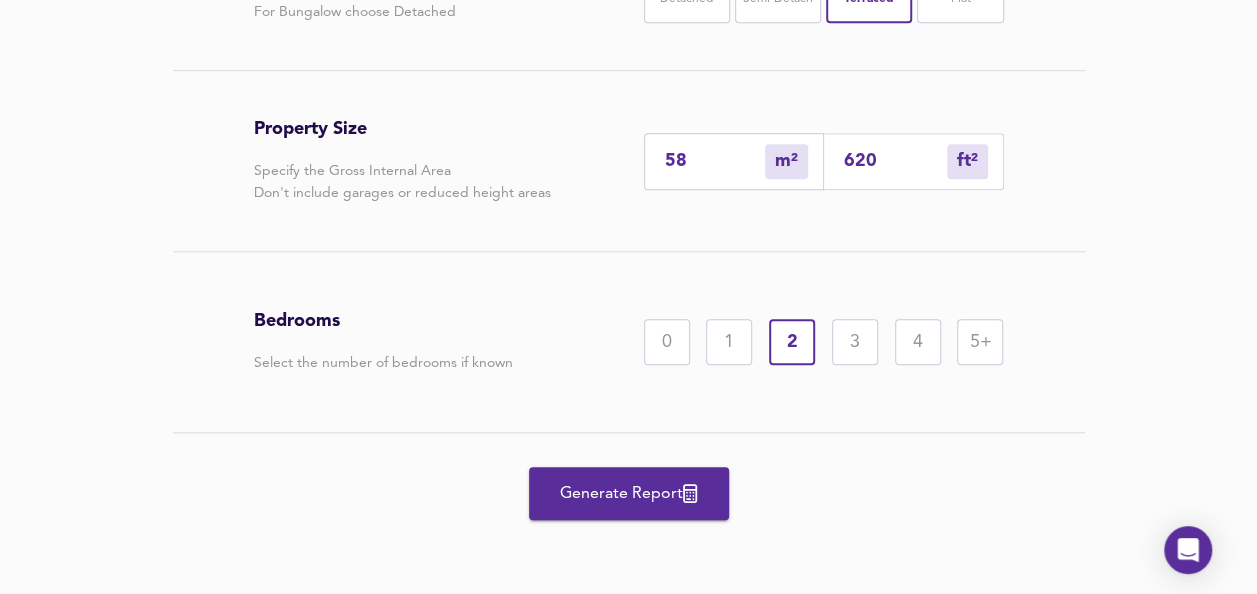 click on "Generate Report" at bounding box center (629, 494) 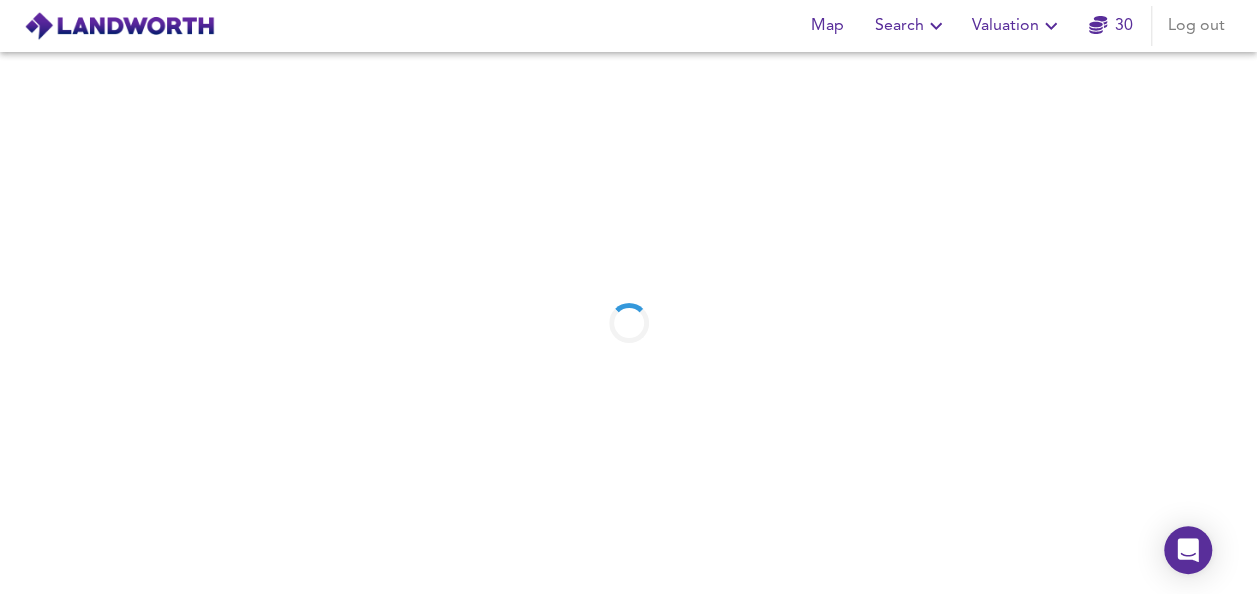 scroll, scrollTop: 0, scrollLeft: 0, axis: both 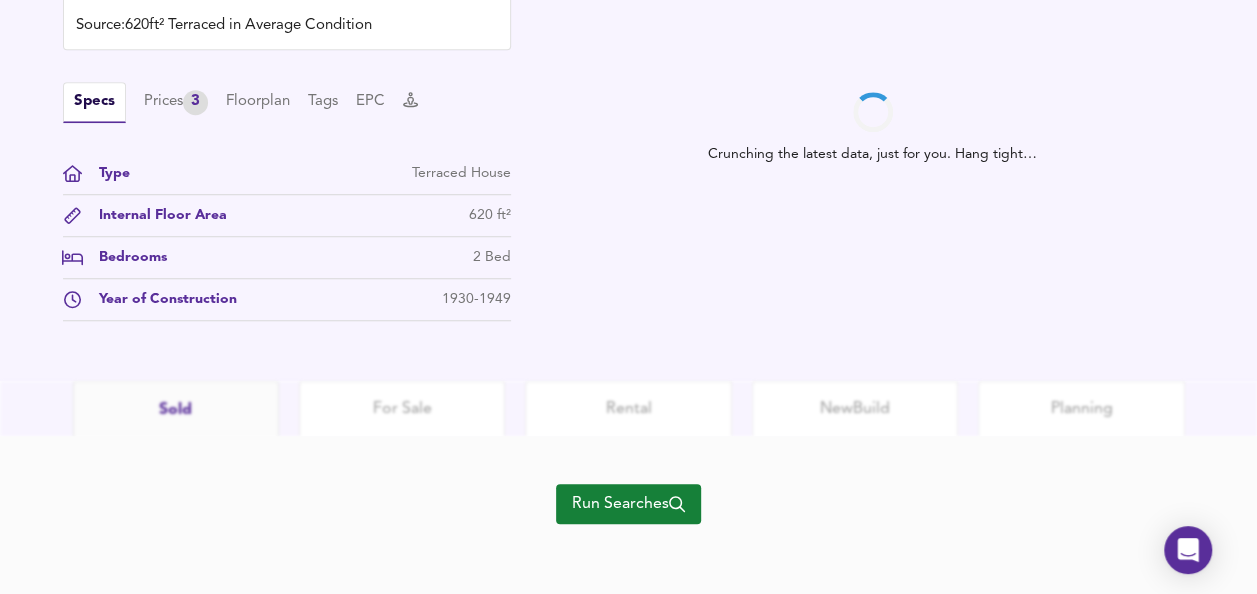 click on "Run Searches" at bounding box center [628, 504] 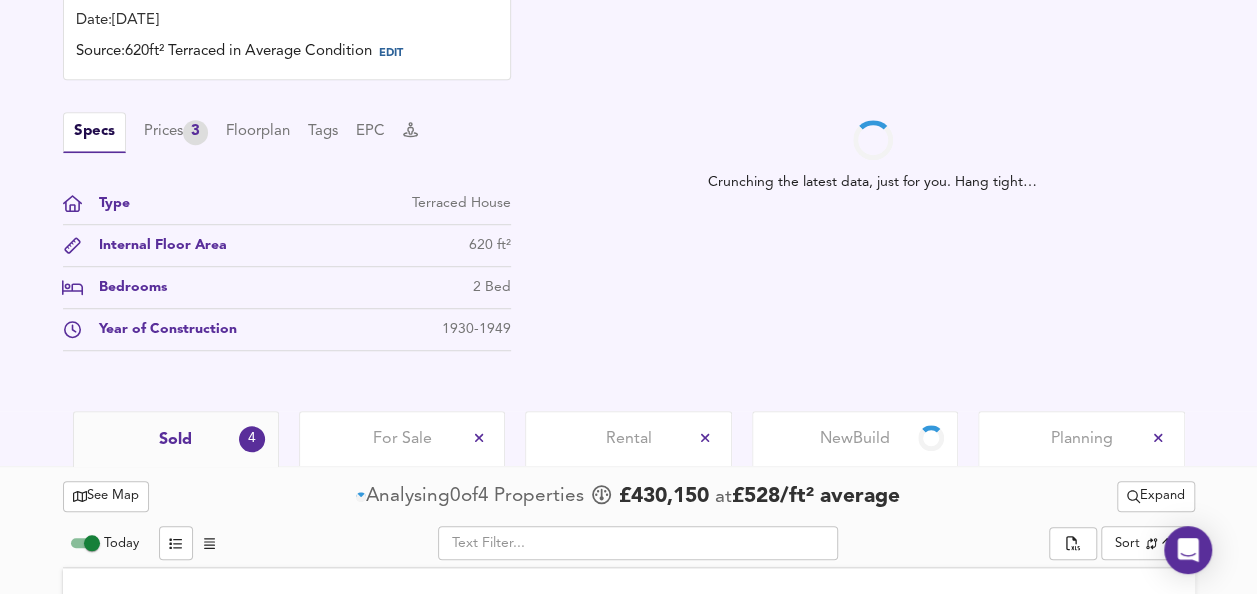 scroll, scrollTop: 603, scrollLeft: 0, axis: vertical 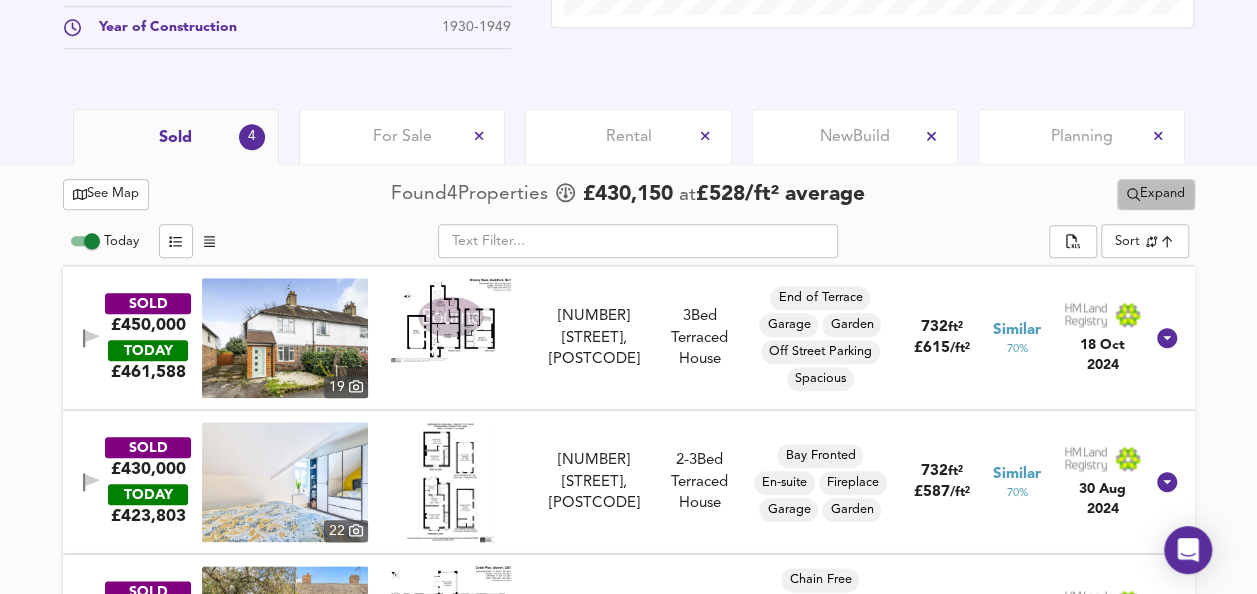 click on "Expand" at bounding box center [1156, 194] 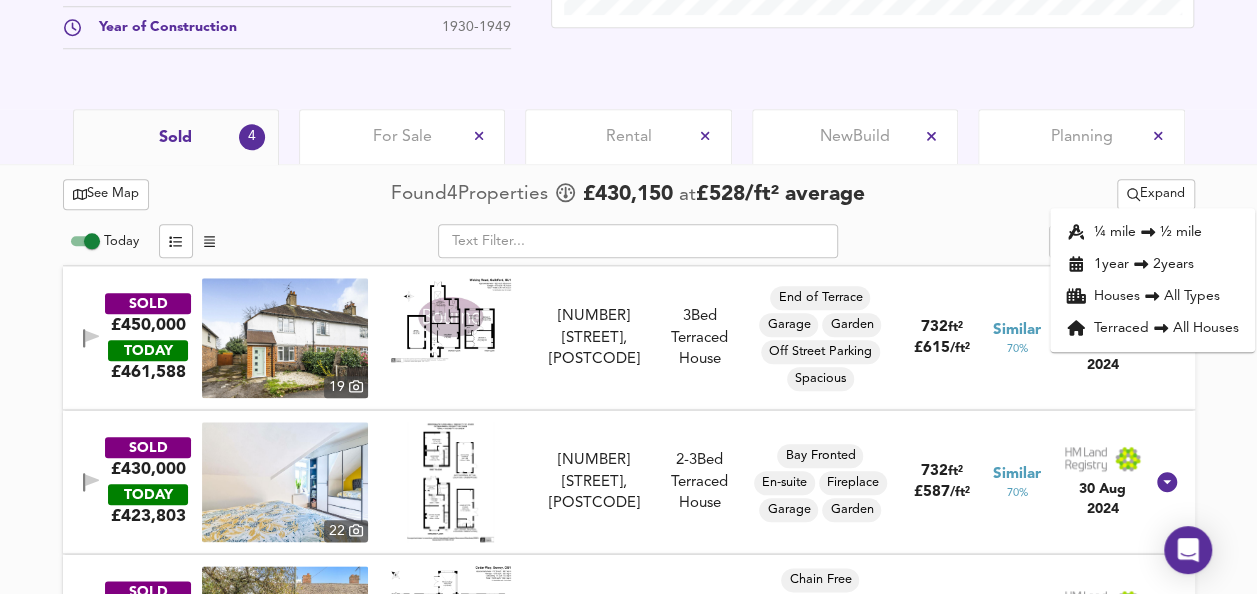 click on "¼ mile ½ mile" at bounding box center (1152, 232) 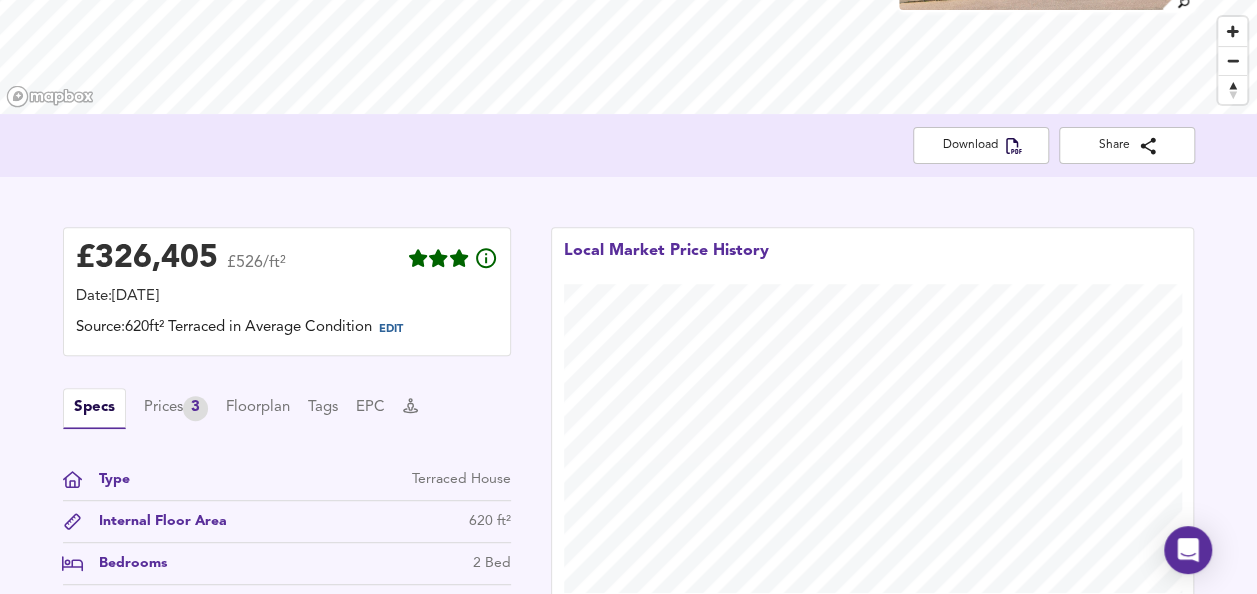 scroll, scrollTop: 0, scrollLeft: 0, axis: both 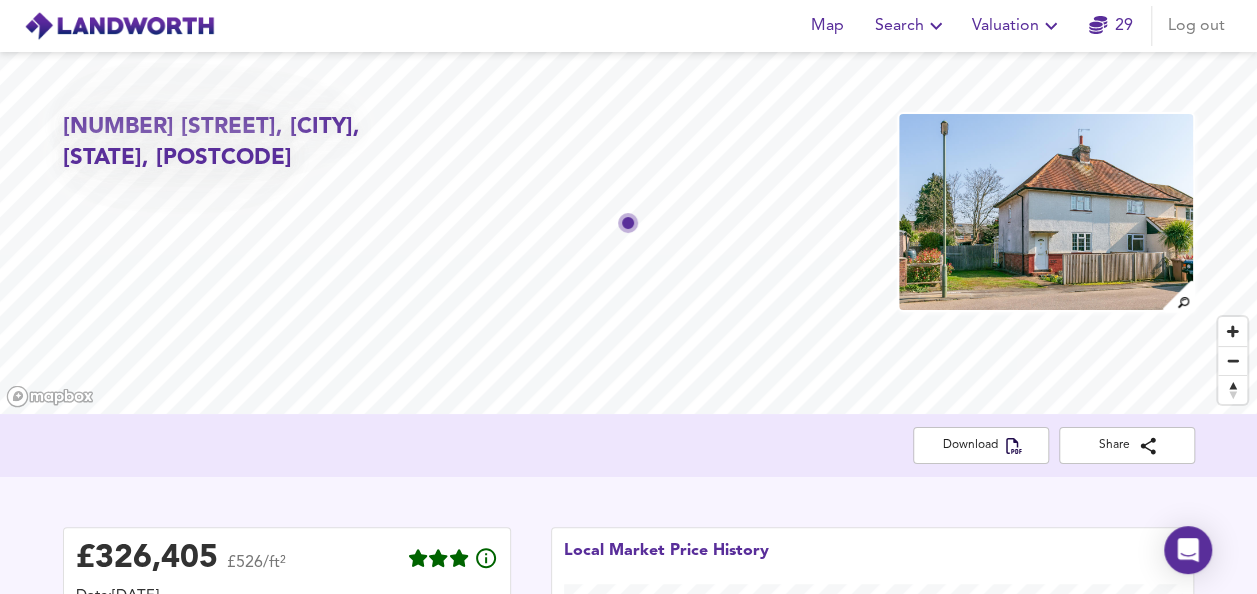 click on "Valuation" at bounding box center [1017, 26] 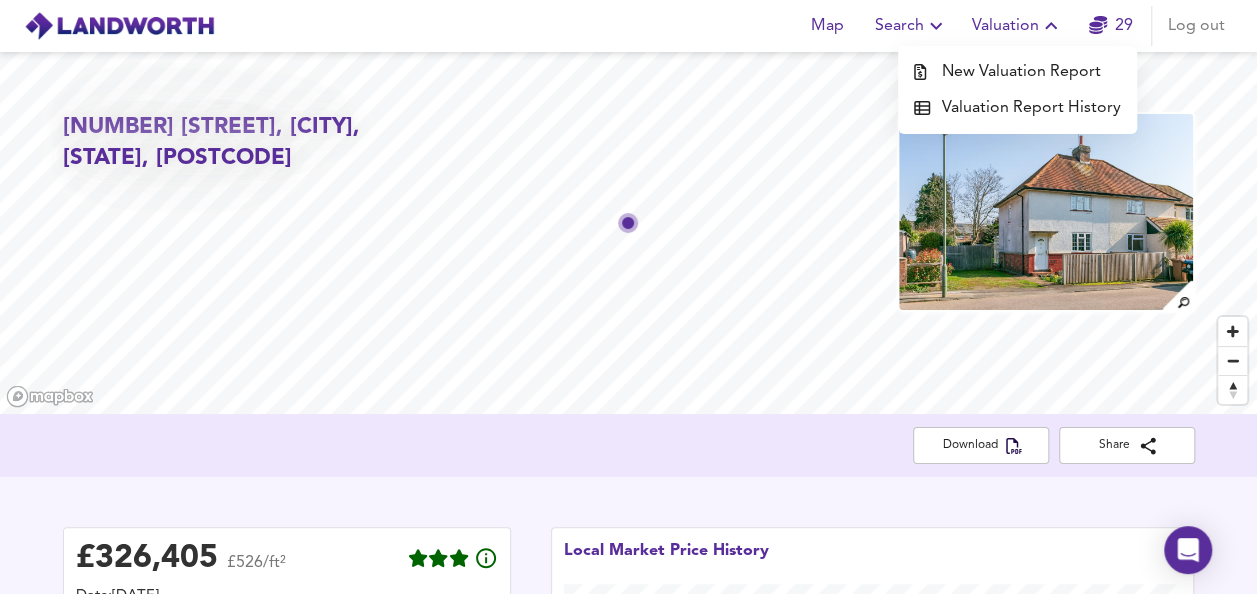 click on "£ [PRICE] £[PRICE]/ft² Date: [DATE] Source: 620ft² Terraced in Average Condition EDIT Specs Prices 3 Floorplan Tags EPC Type Terraced House Internal Floor Area 620 ft² Bedrooms 2 Bed Year of Construction 1930-1949 Local Market Price History" at bounding box center [628, 732] 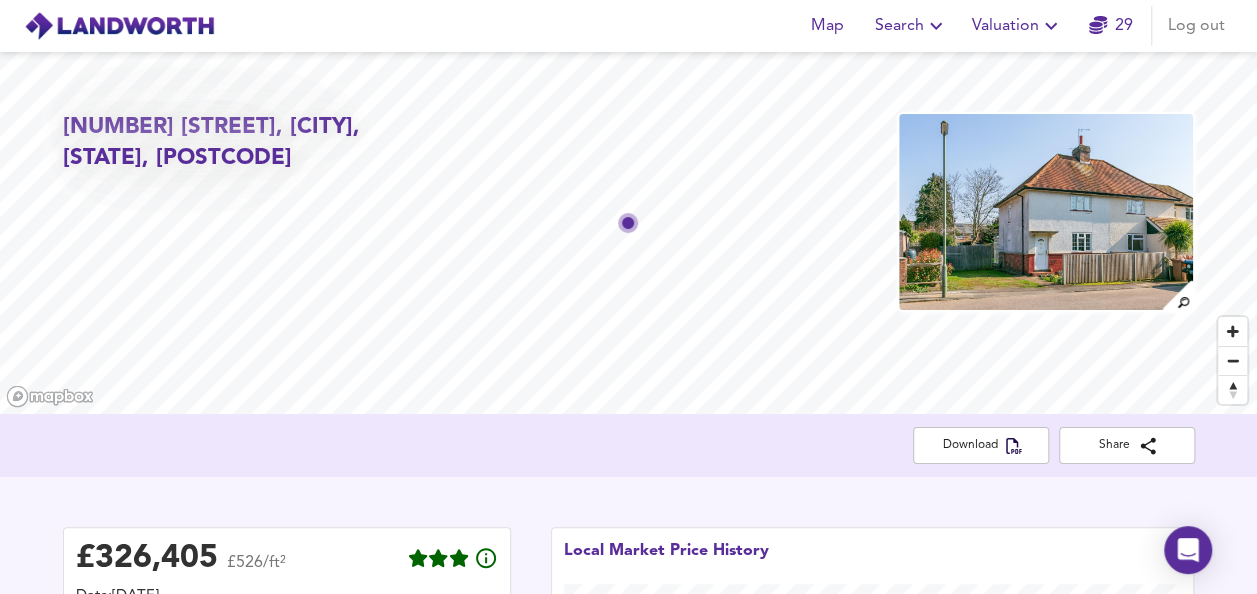 click on "Valuation" at bounding box center [1017, 26] 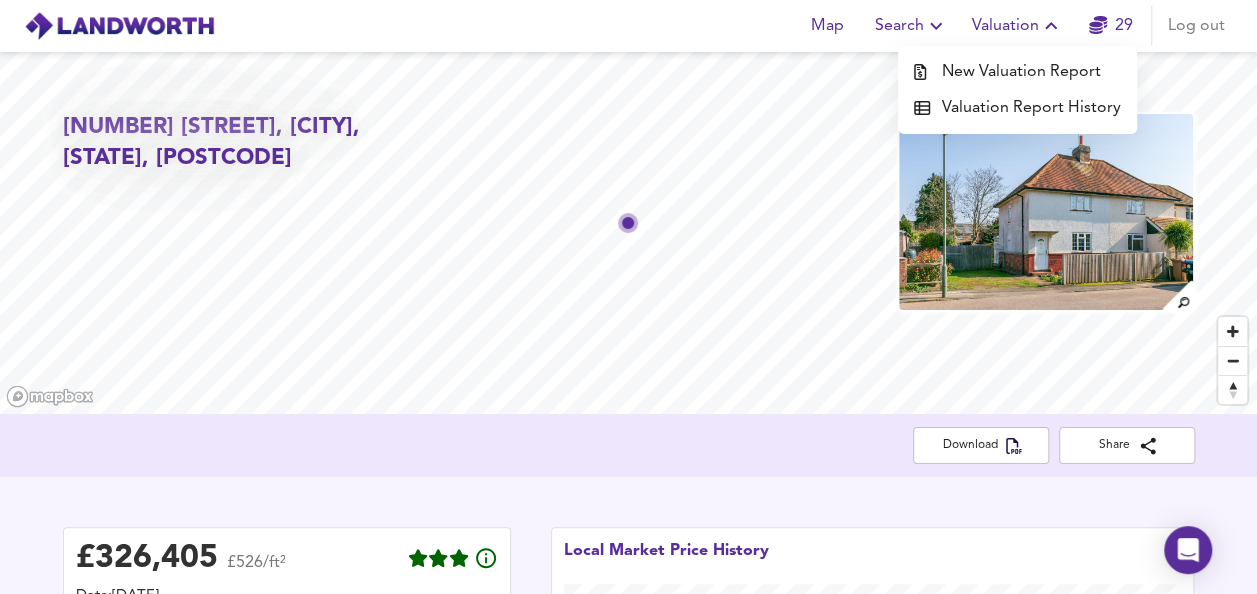click on "New Valuation Report" at bounding box center [1017, 72] 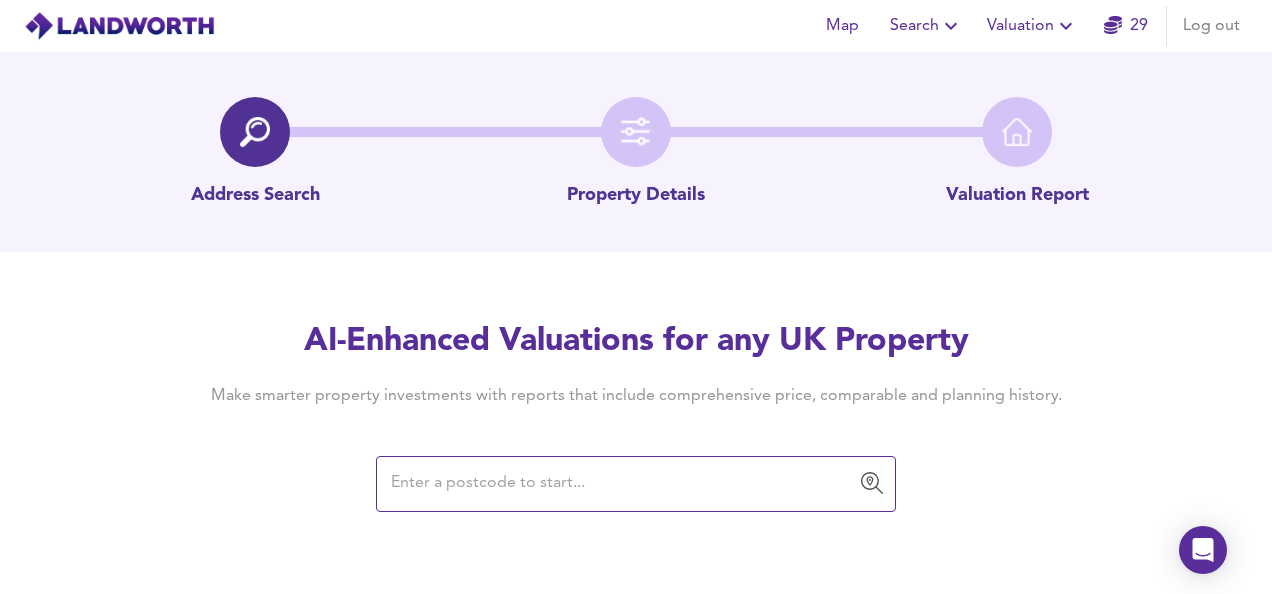 click at bounding box center (621, 484) 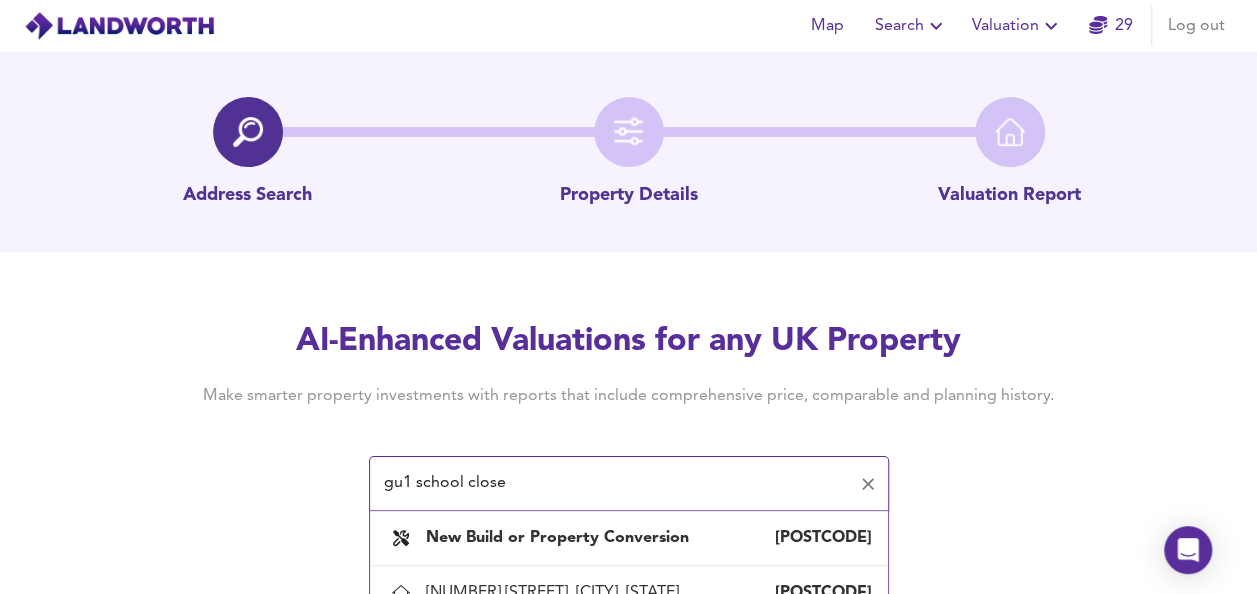 scroll, scrollTop: 154, scrollLeft: 0, axis: vertical 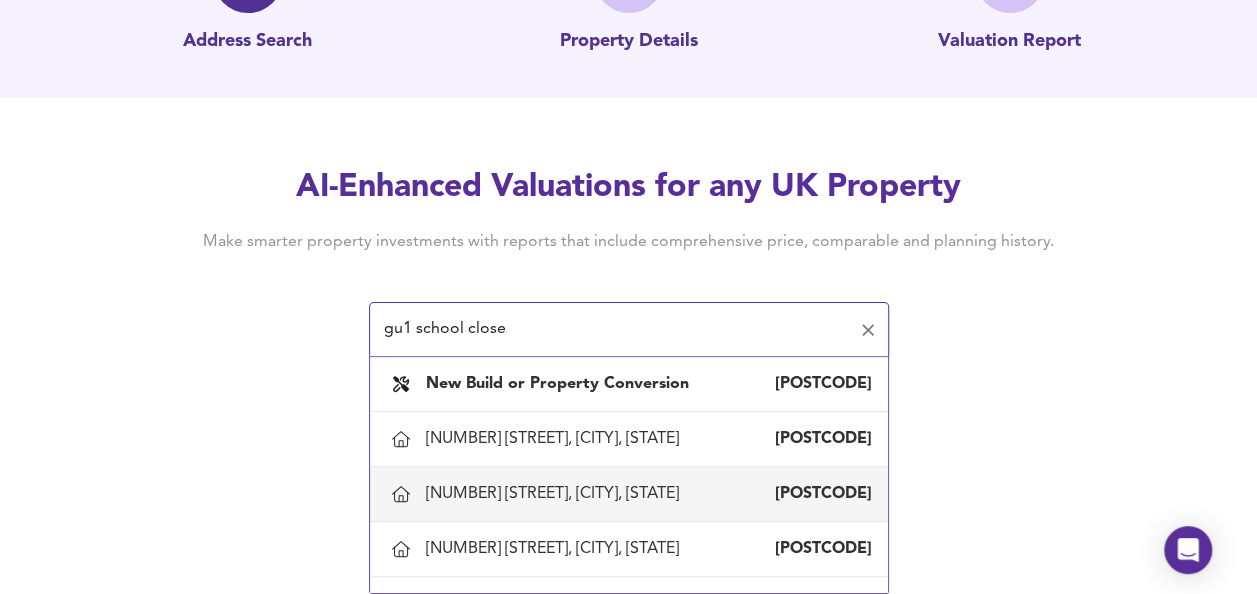 click on "[NUMBER] [STREET], [CITY], [STATE]" at bounding box center (556, 494) 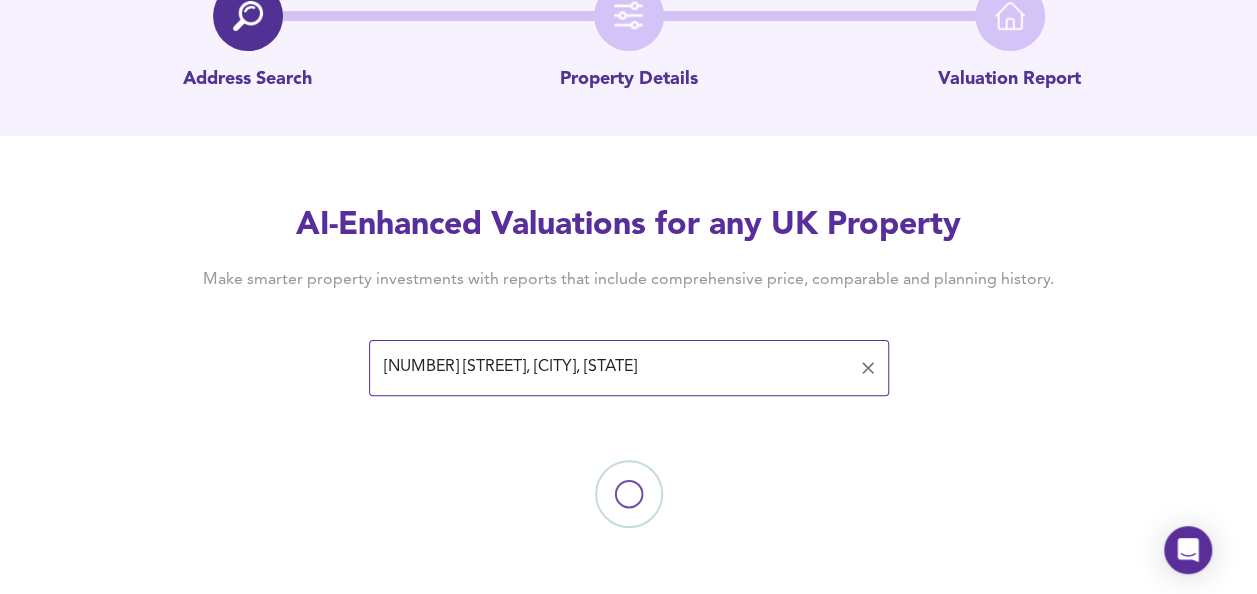 scroll, scrollTop: 0, scrollLeft: 0, axis: both 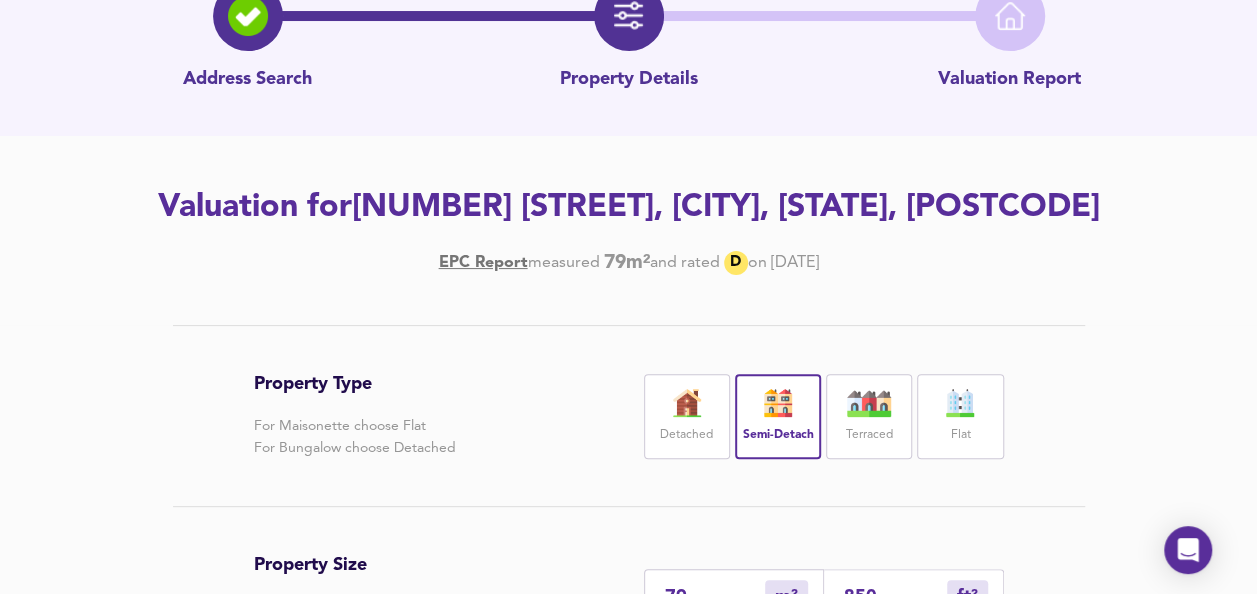 click at bounding box center [960, 403] 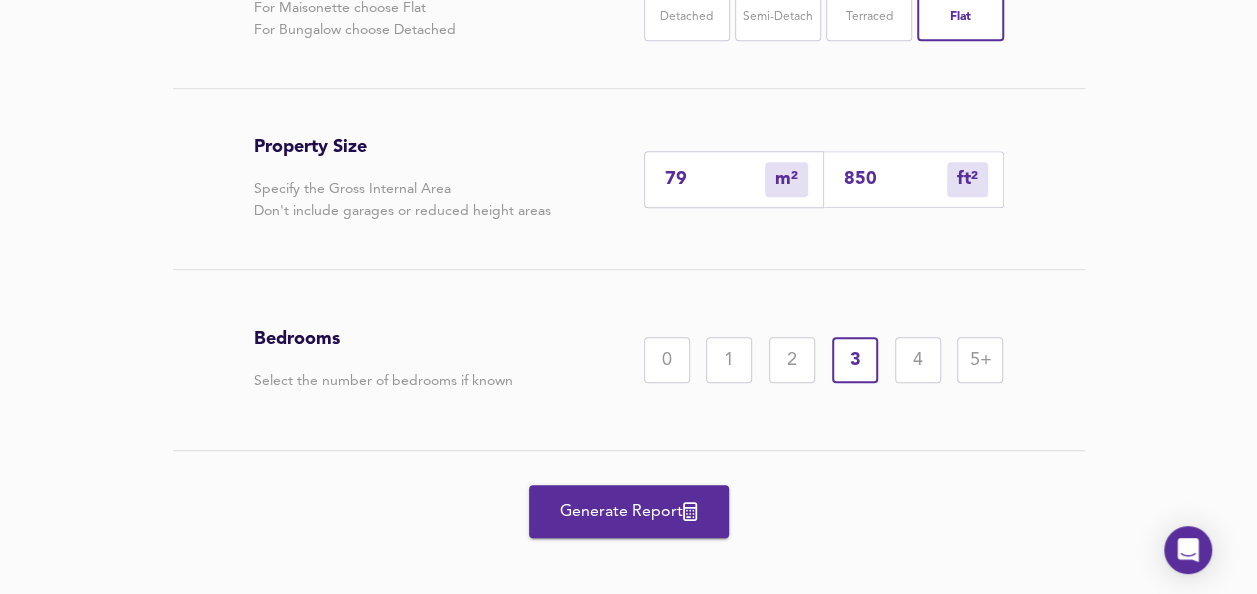 scroll, scrollTop: 542, scrollLeft: 0, axis: vertical 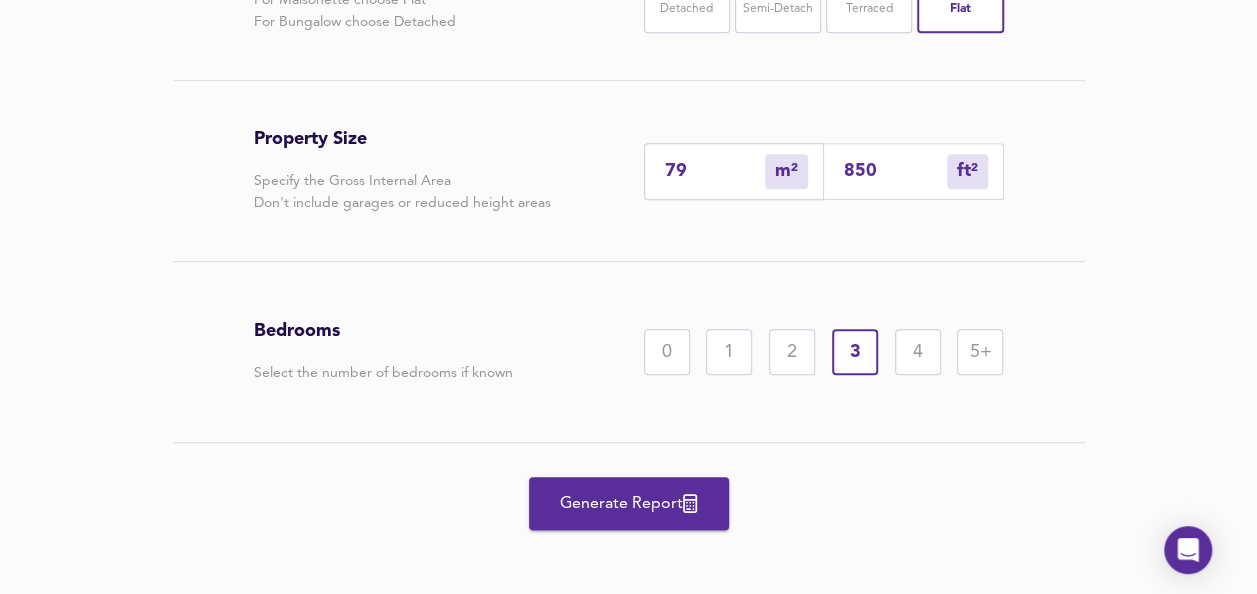 drag, startPoint x: 886, startPoint y: 166, endPoint x: 637, endPoint y: 182, distance: 249.51352 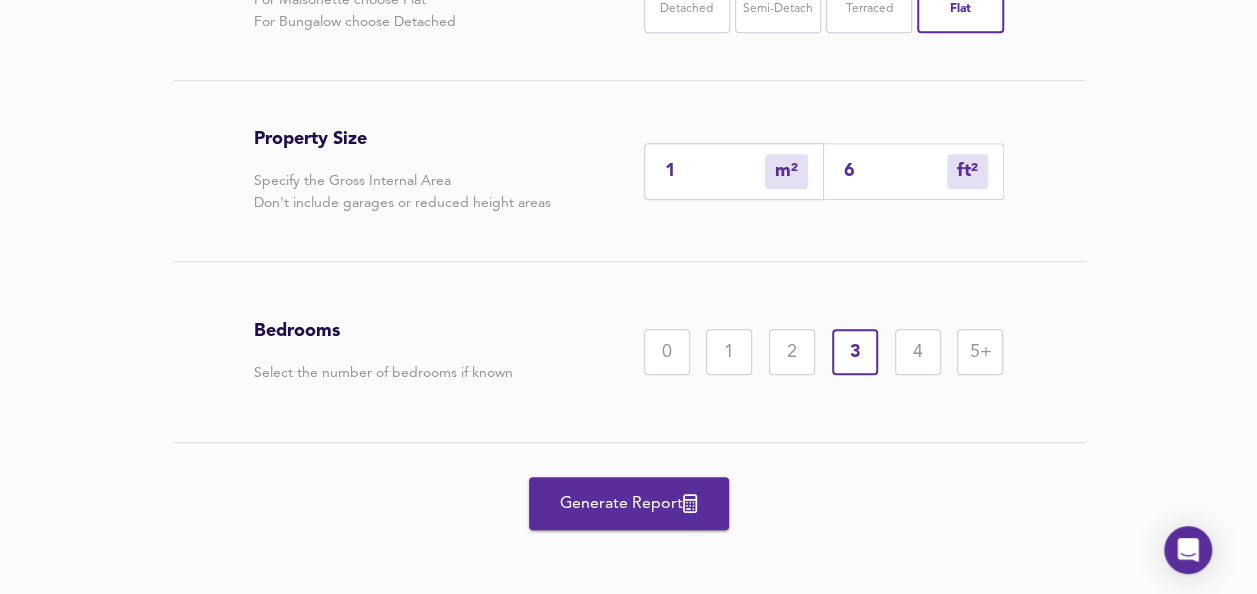 type on "6" 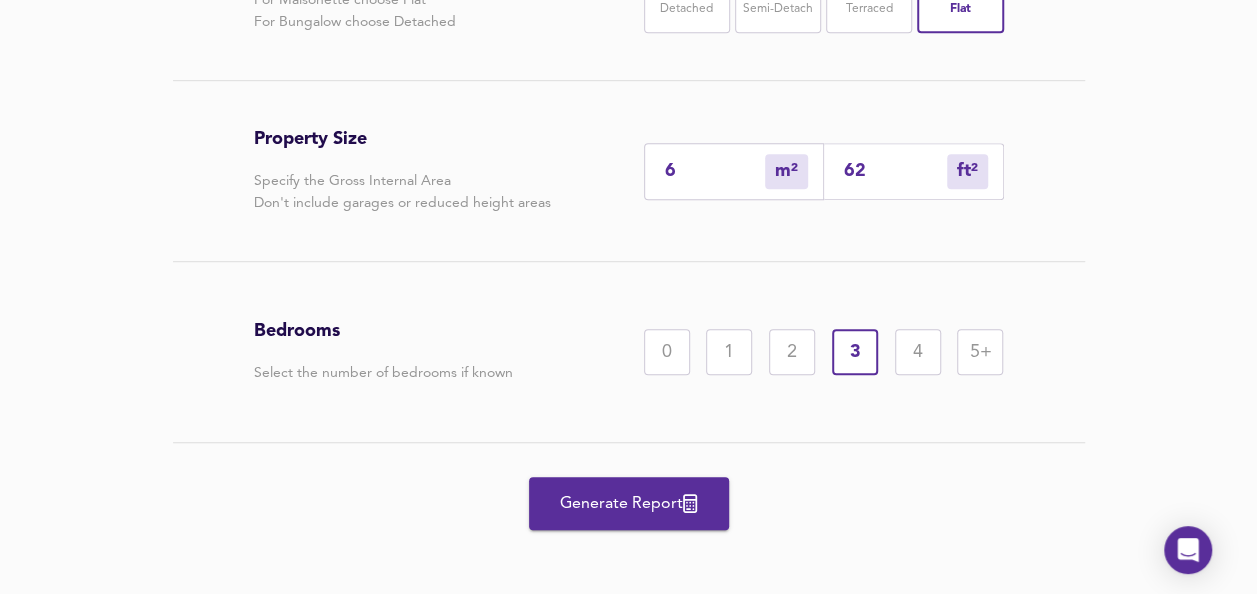 type on "58" 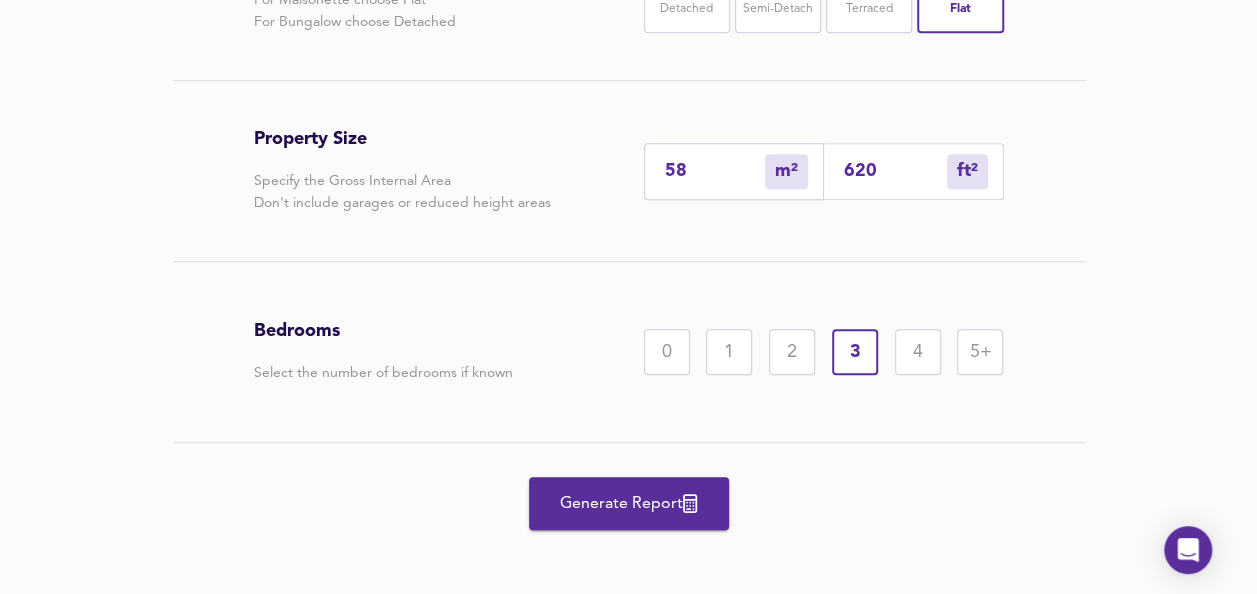 type on "620" 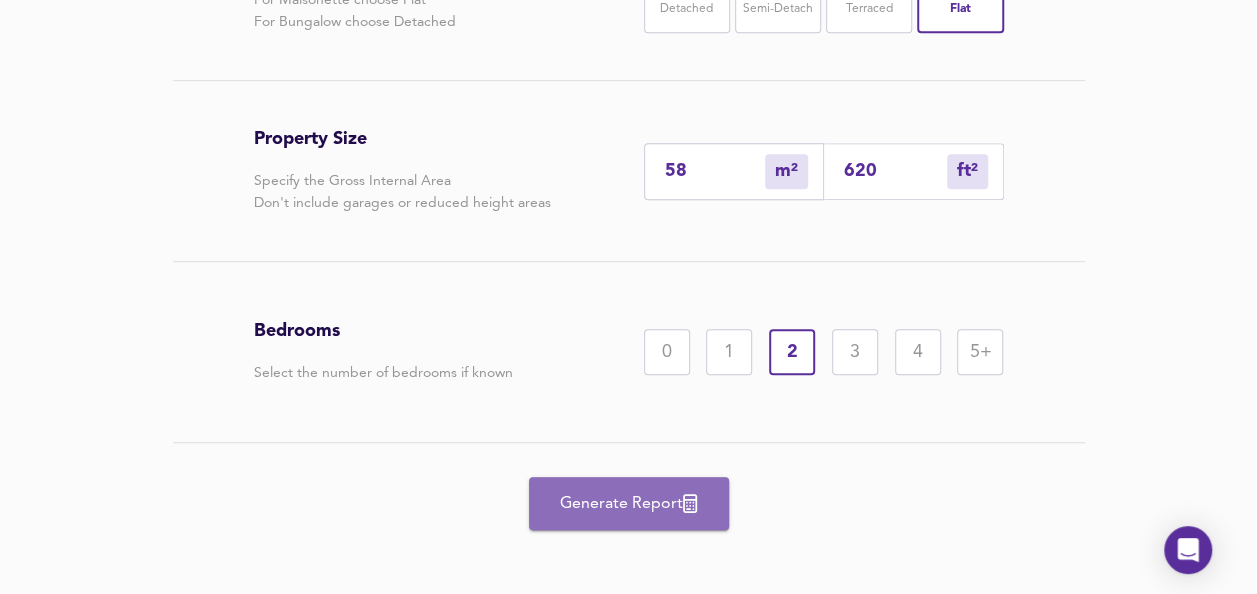 click on "Generate Report" at bounding box center (629, 504) 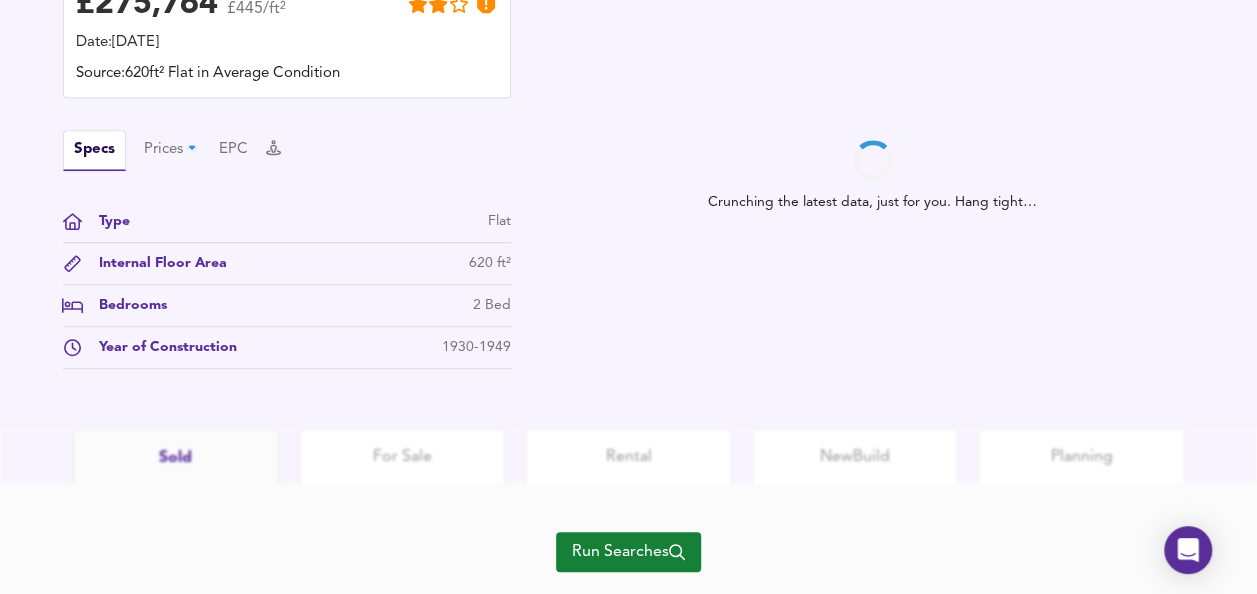 scroll, scrollTop: 686, scrollLeft: 0, axis: vertical 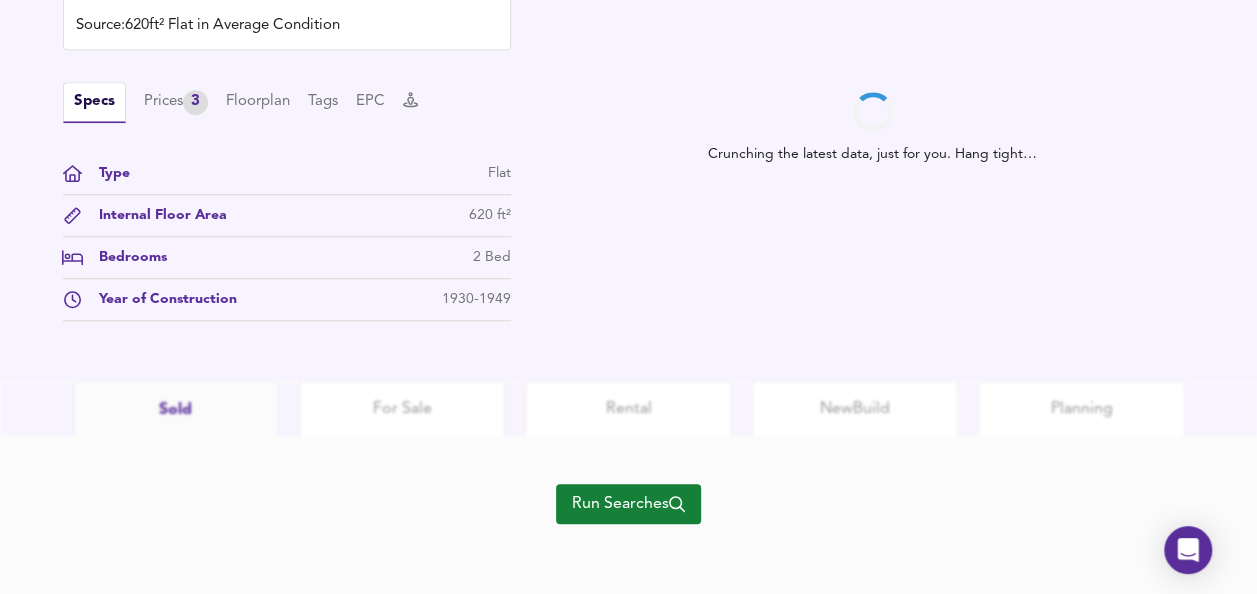 click on "Run Searches" at bounding box center [628, 504] 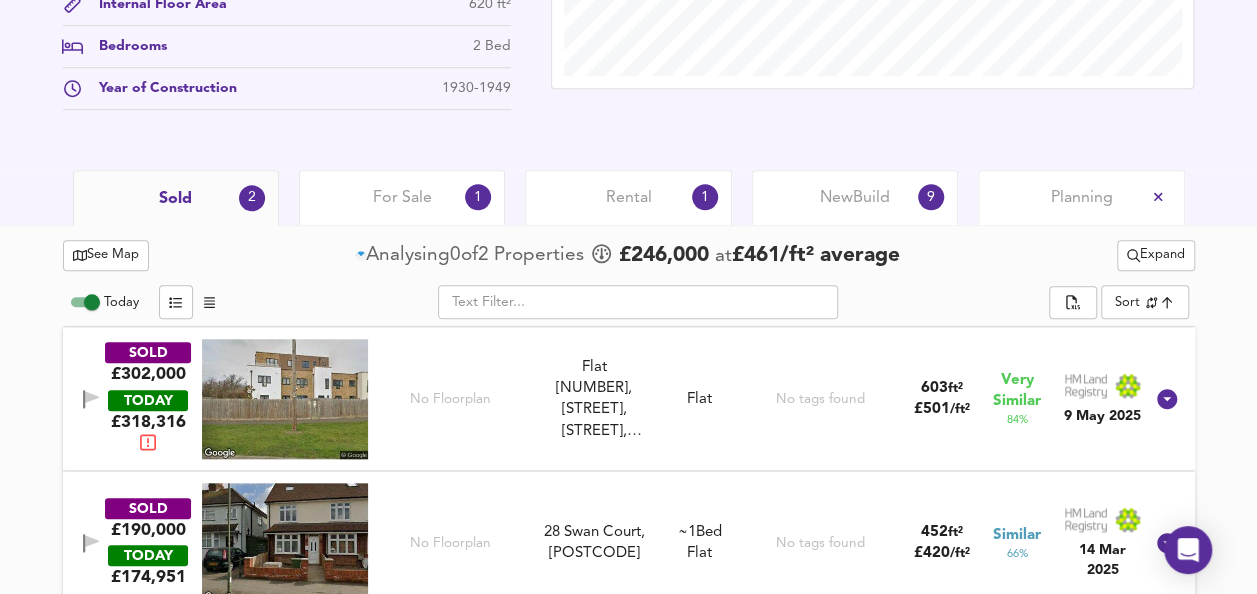 scroll, scrollTop: 846, scrollLeft: 0, axis: vertical 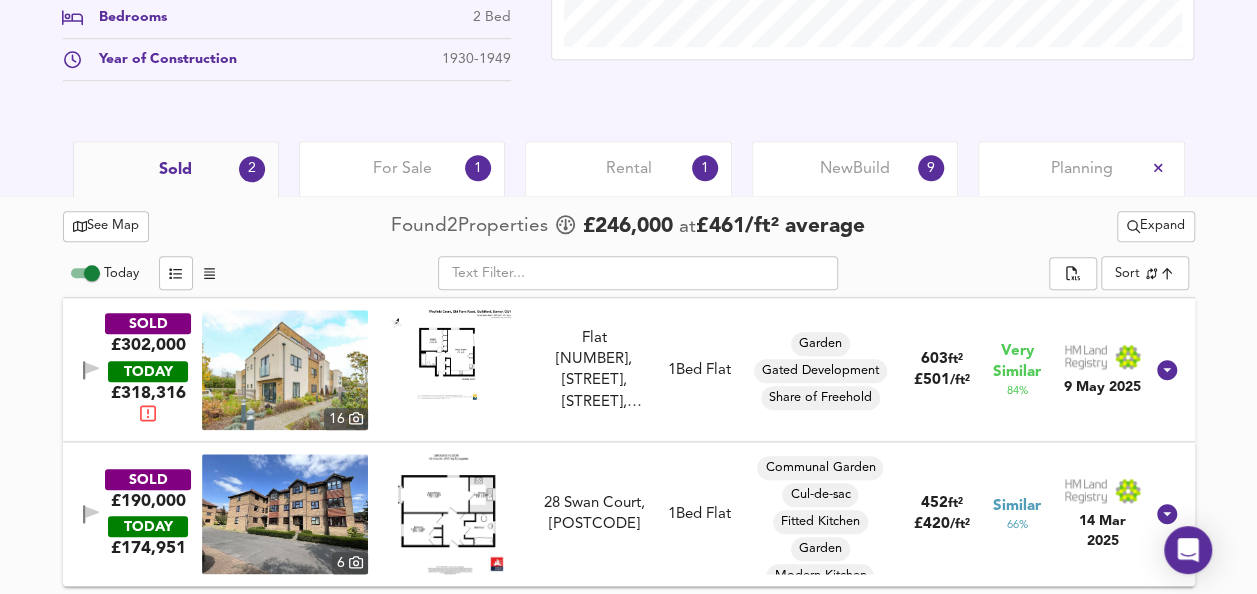 click on "Expand" at bounding box center [1156, 226] 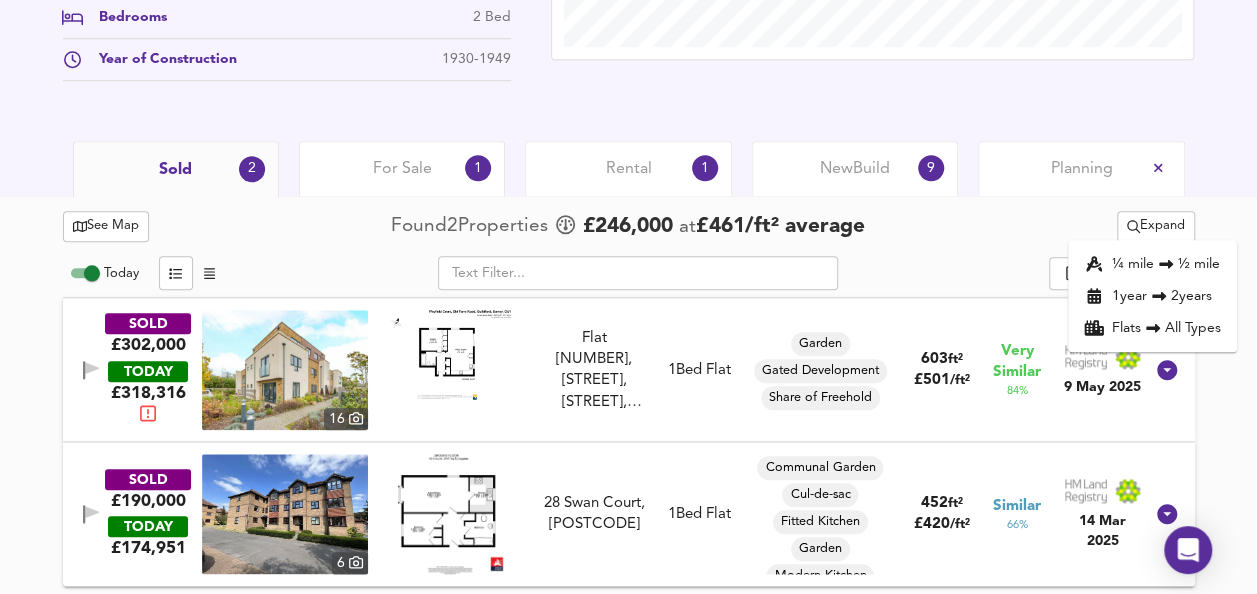click on "¼ mile ½ mile" at bounding box center (1152, 264) 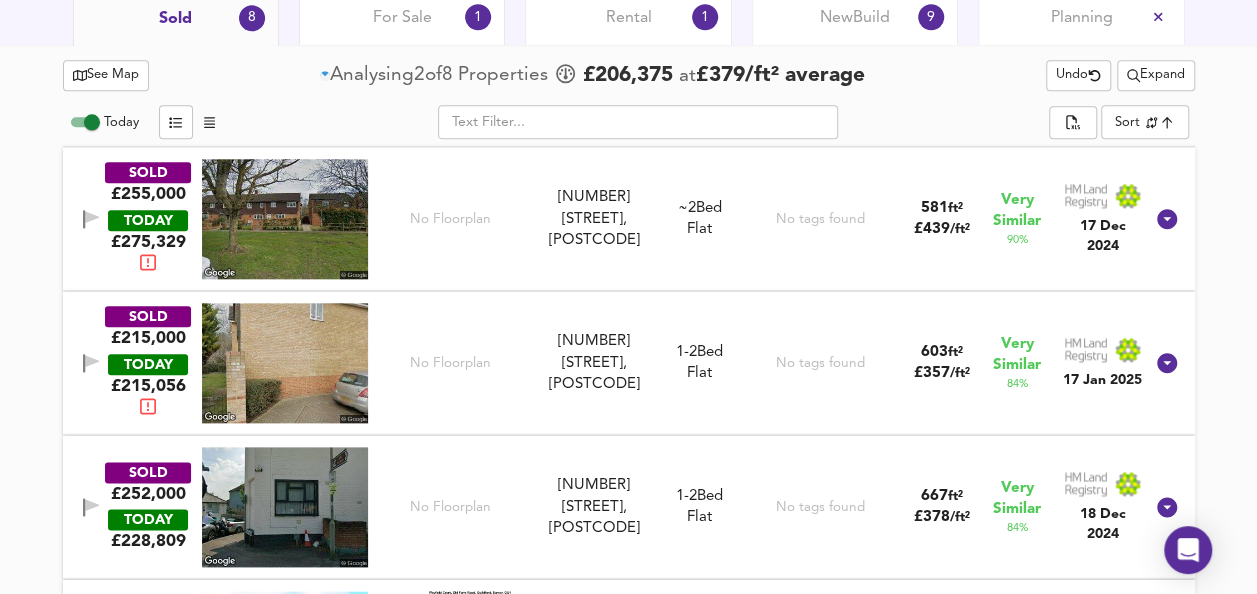 scroll, scrollTop: 1008, scrollLeft: 0, axis: vertical 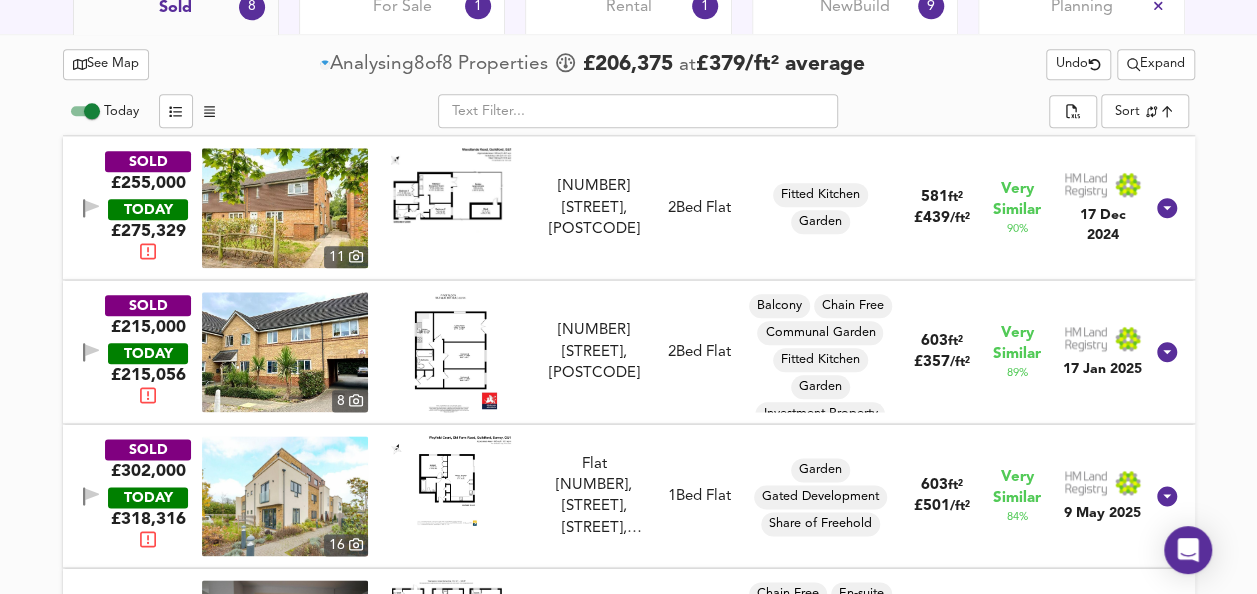 click 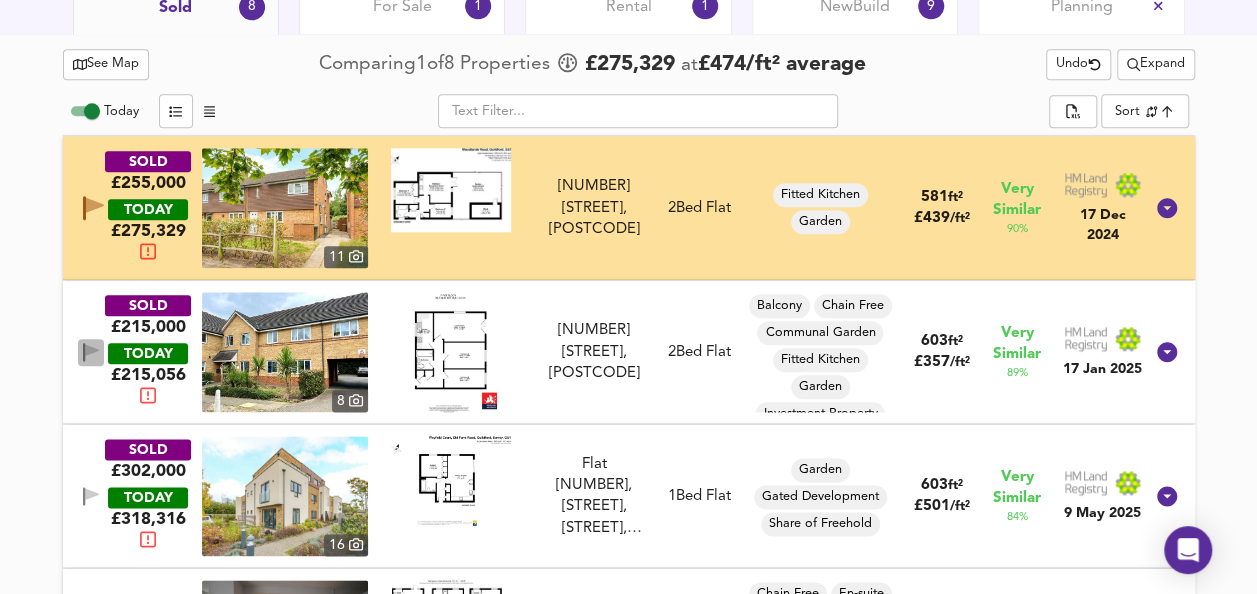 click 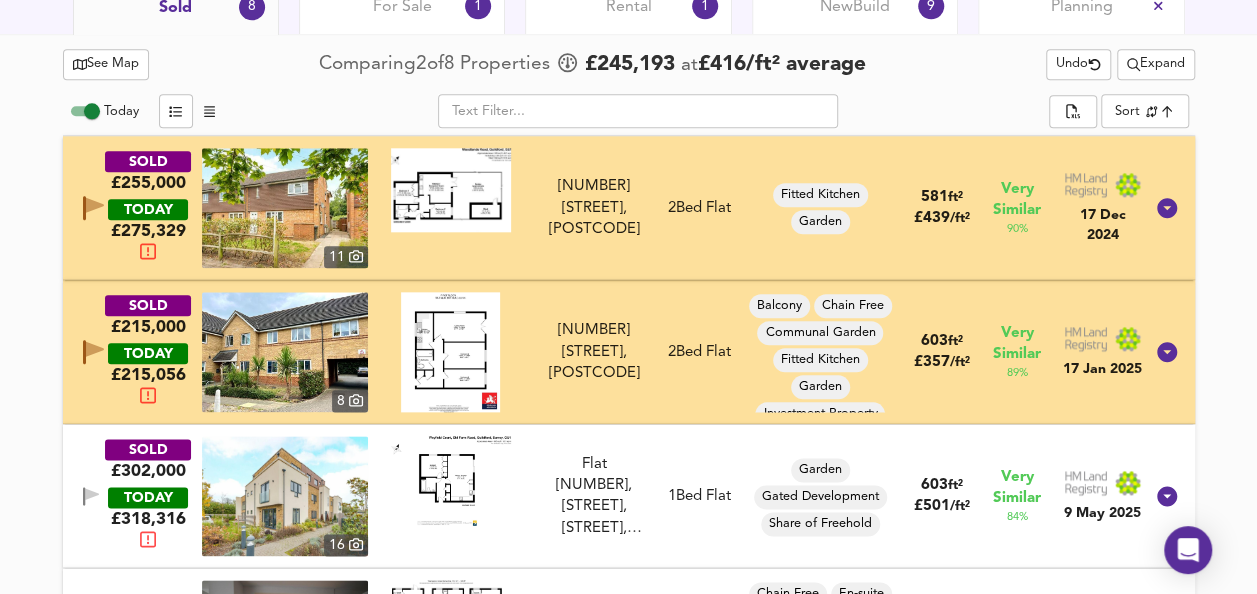 click 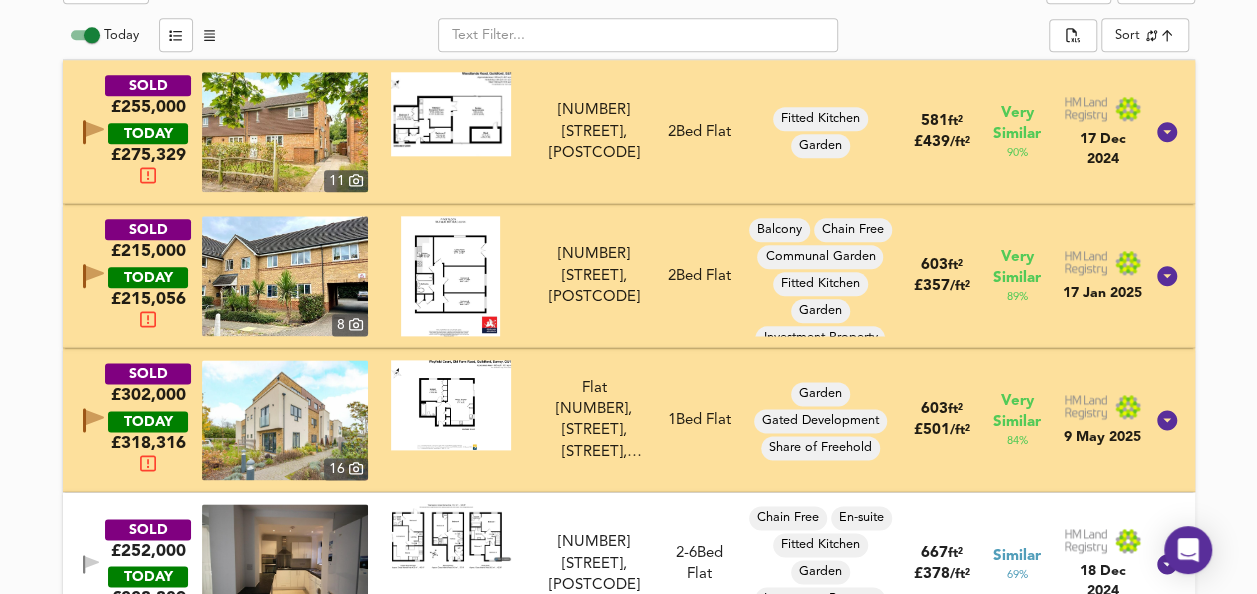 scroll, scrollTop: 1076, scrollLeft: 0, axis: vertical 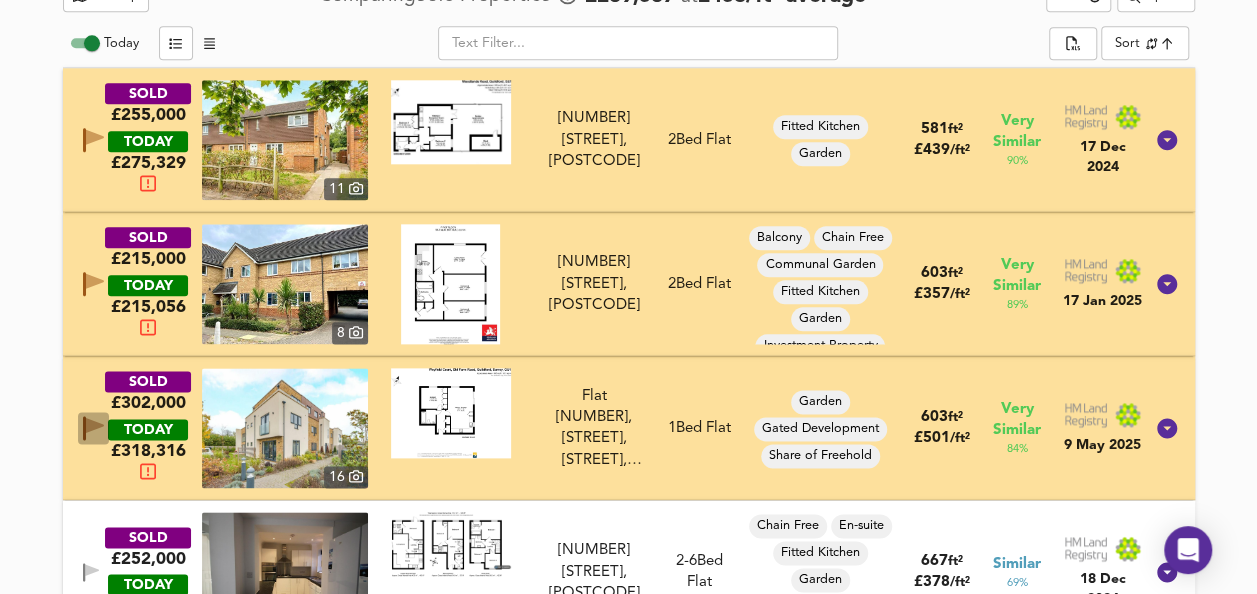 click 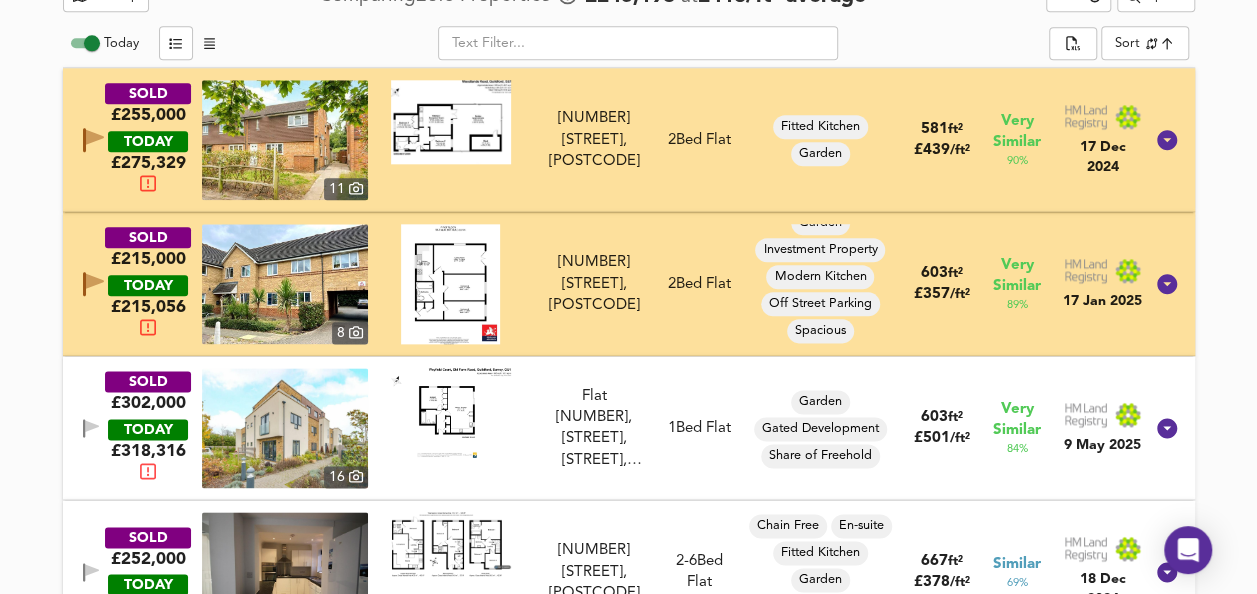 scroll, scrollTop: 0, scrollLeft: 0, axis: both 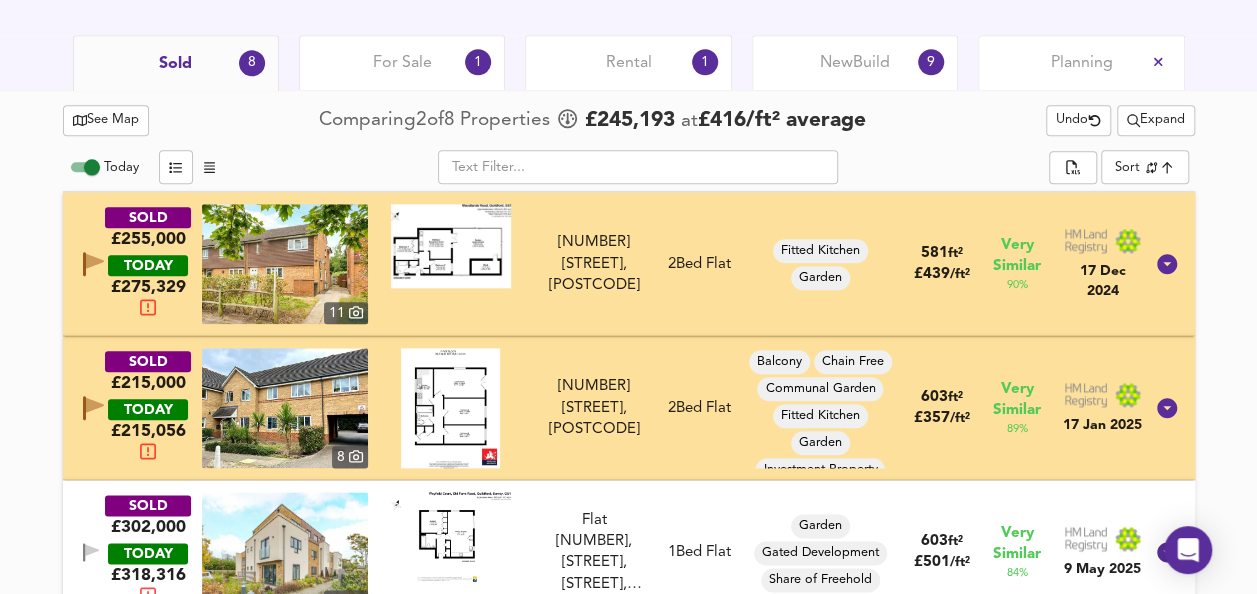click 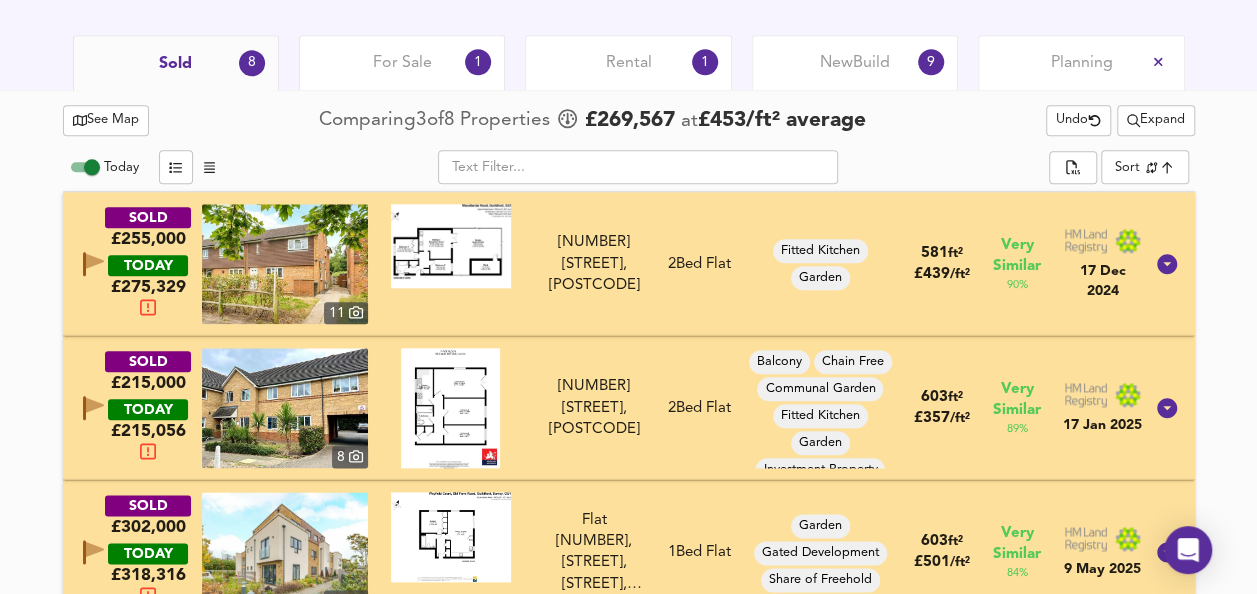 click on "See Map" at bounding box center (106, 120) 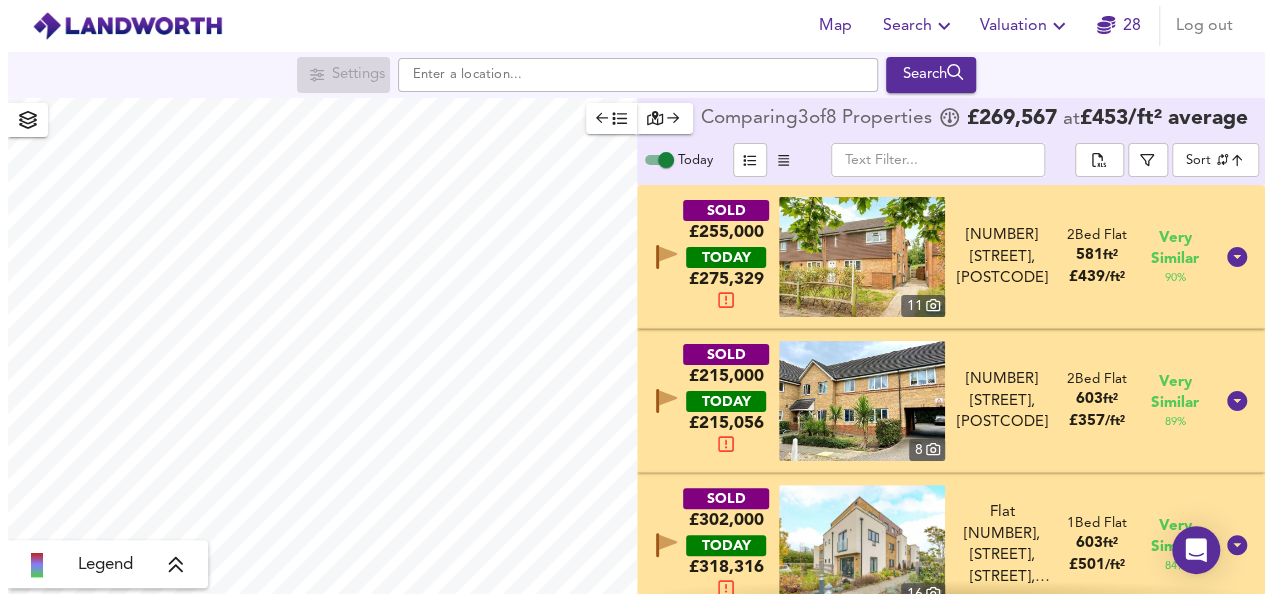 scroll, scrollTop: 0, scrollLeft: 0, axis: both 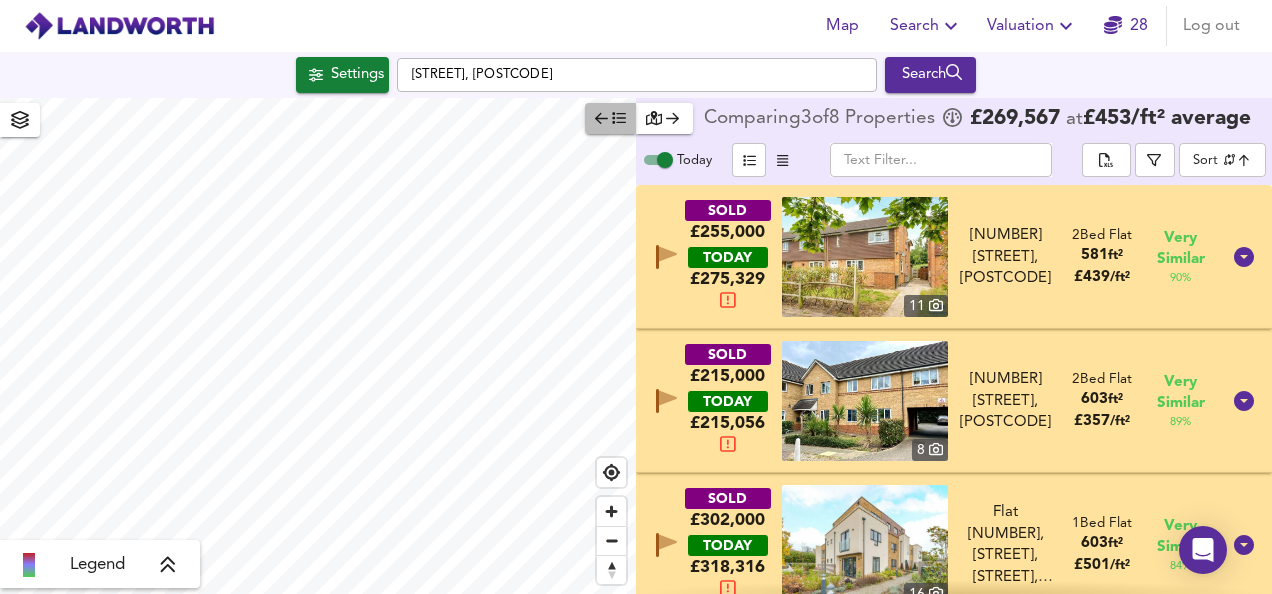 click at bounding box center [610, 118] 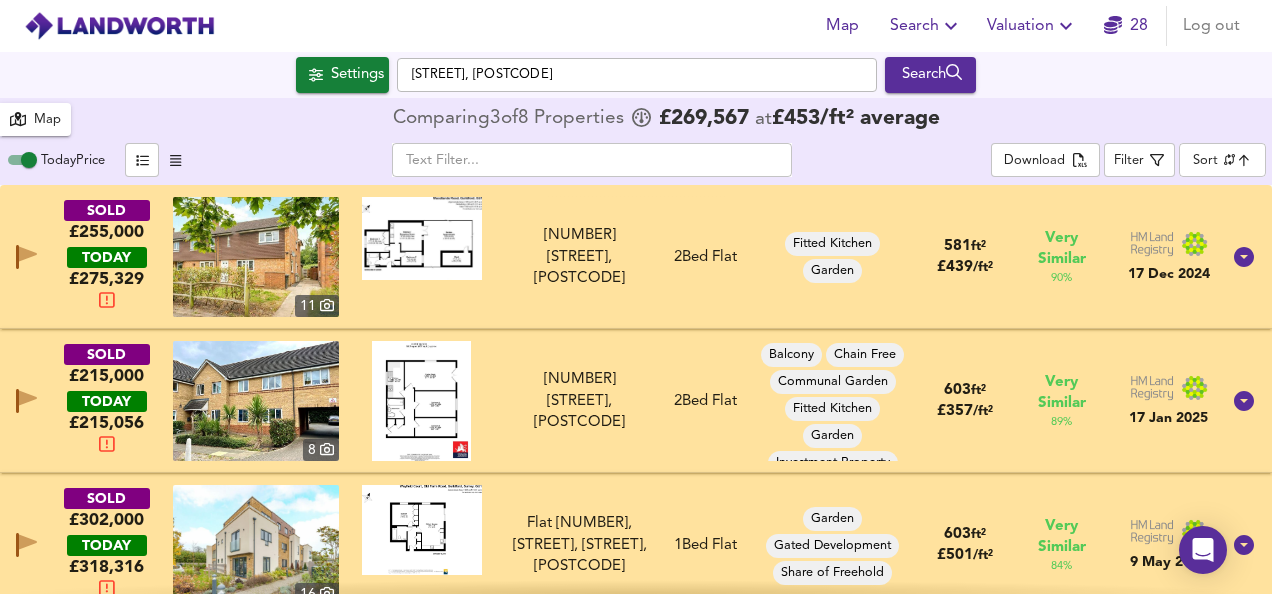 click on "Map" at bounding box center [35, 119] 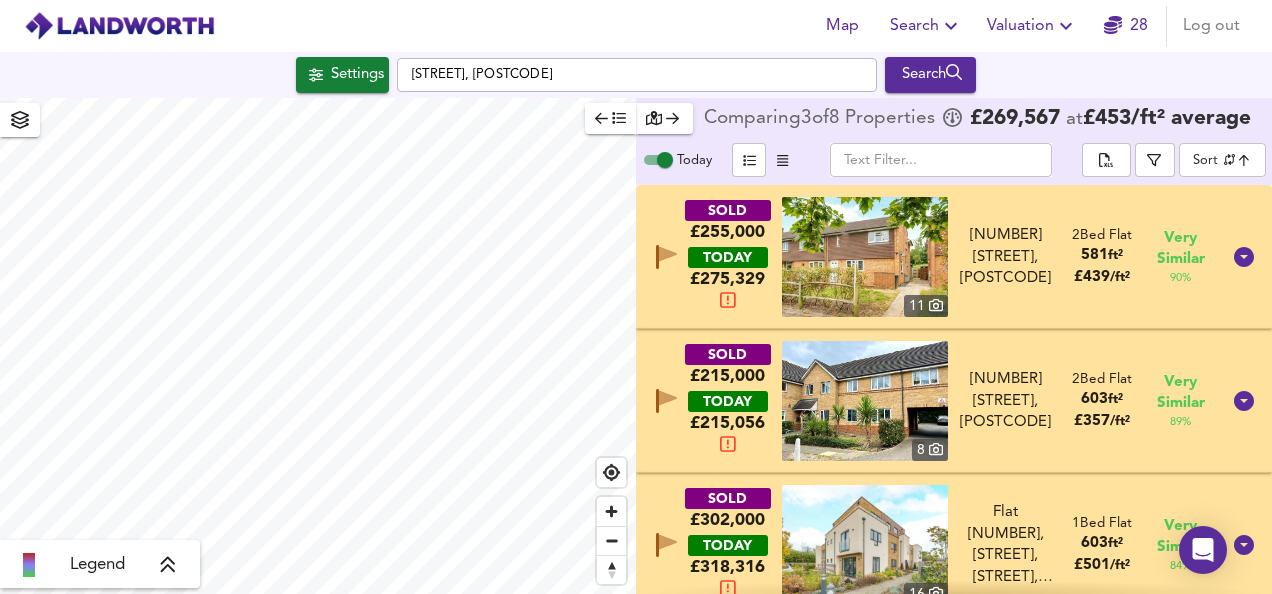 checkbox on "false" 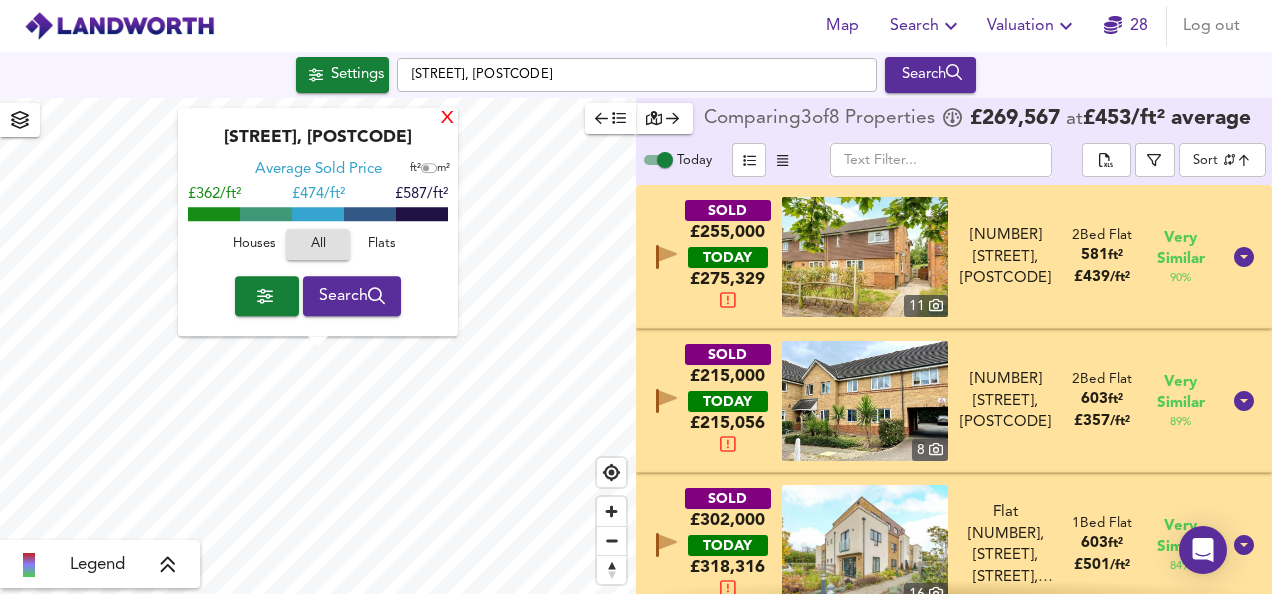 click on "X" at bounding box center (447, 119) 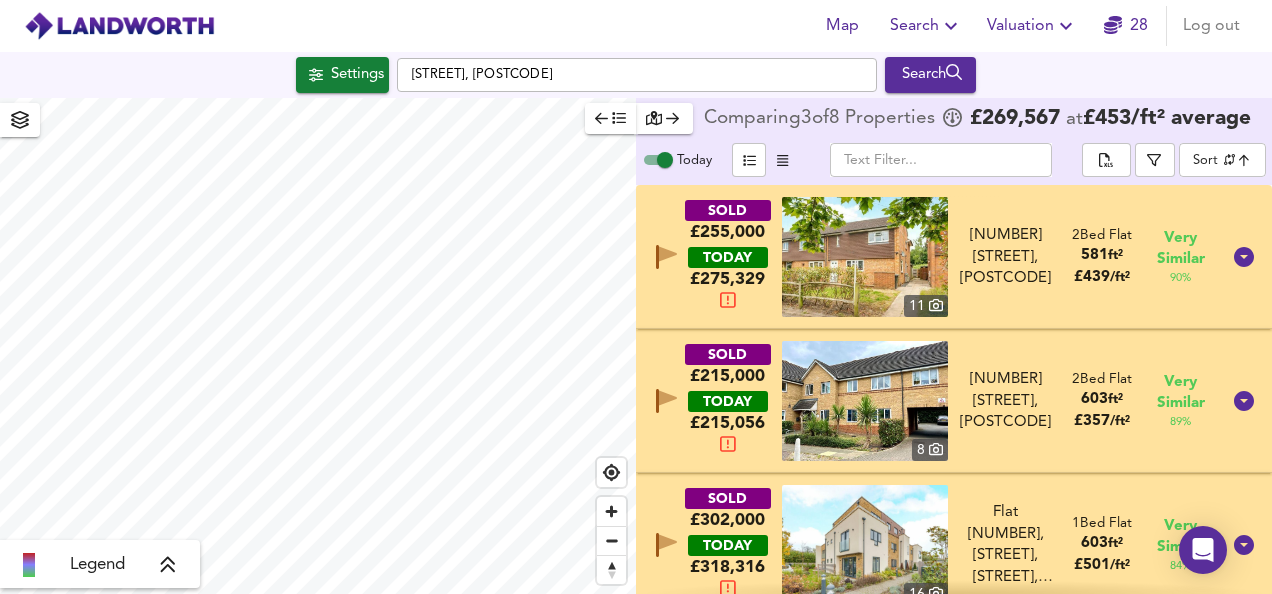 click on "SOLD £[PRICE] TODAY £ [PRICE] 11 82b [STREET], [POSTCODE] 82b [STREET], [POSTCODE] 2 Bed Flat 581 ft² £ [PRICE] / ft² Very Similar 90 %" at bounding box center (930, 257) 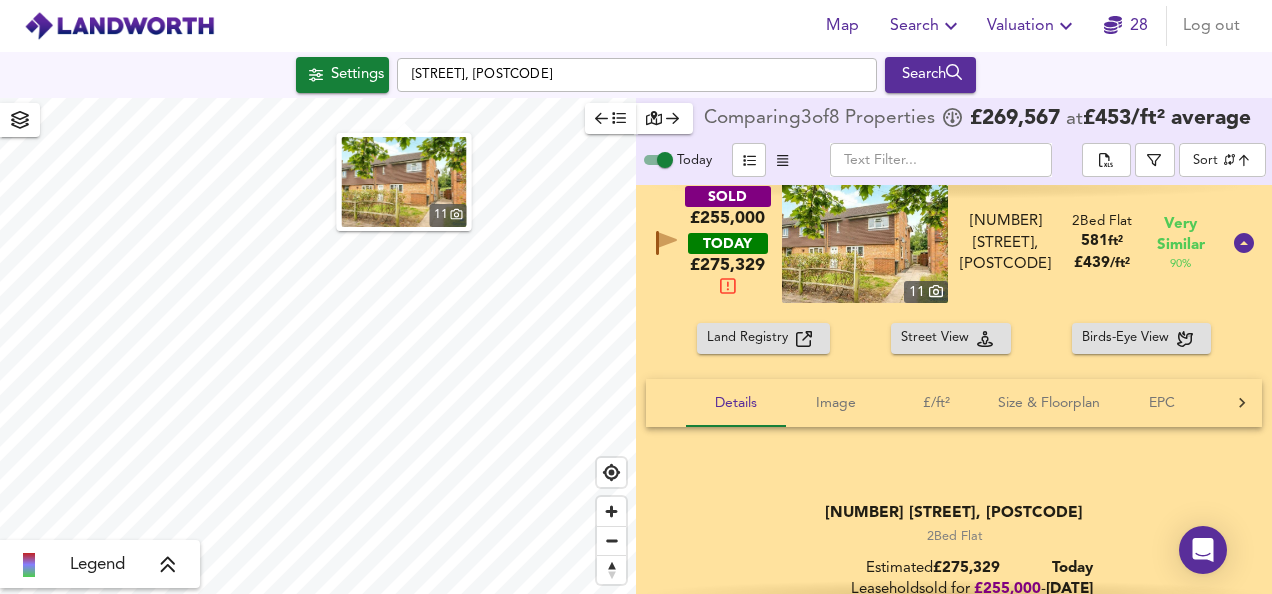 scroll, scrollTop: 0, scrollLeft: 0, axis: both 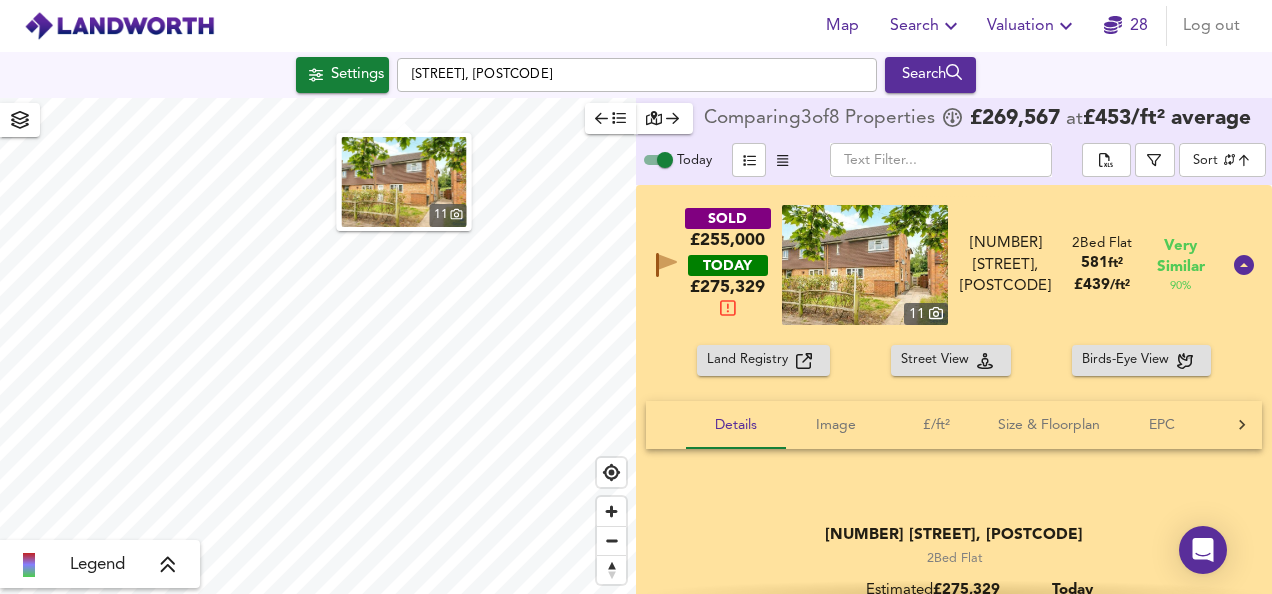 click on "SOLD £[PRICE] TODAY £ [PRICE] 11 82b [STREET], [POSTCODE] 82b [STREET], [POSTCODE] 2 Bed Flat 581 ft² £ [PRICE] / ft² Very Similar 90 %" at bounding box center (954, 265) 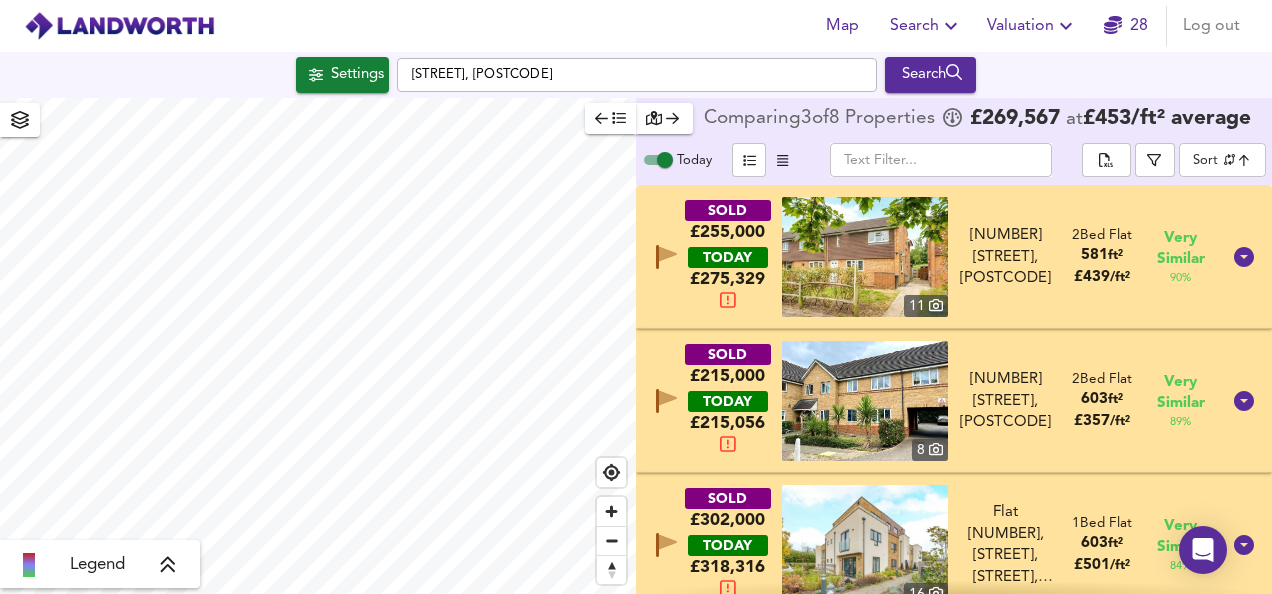 click at bounding box center (865, 257) 